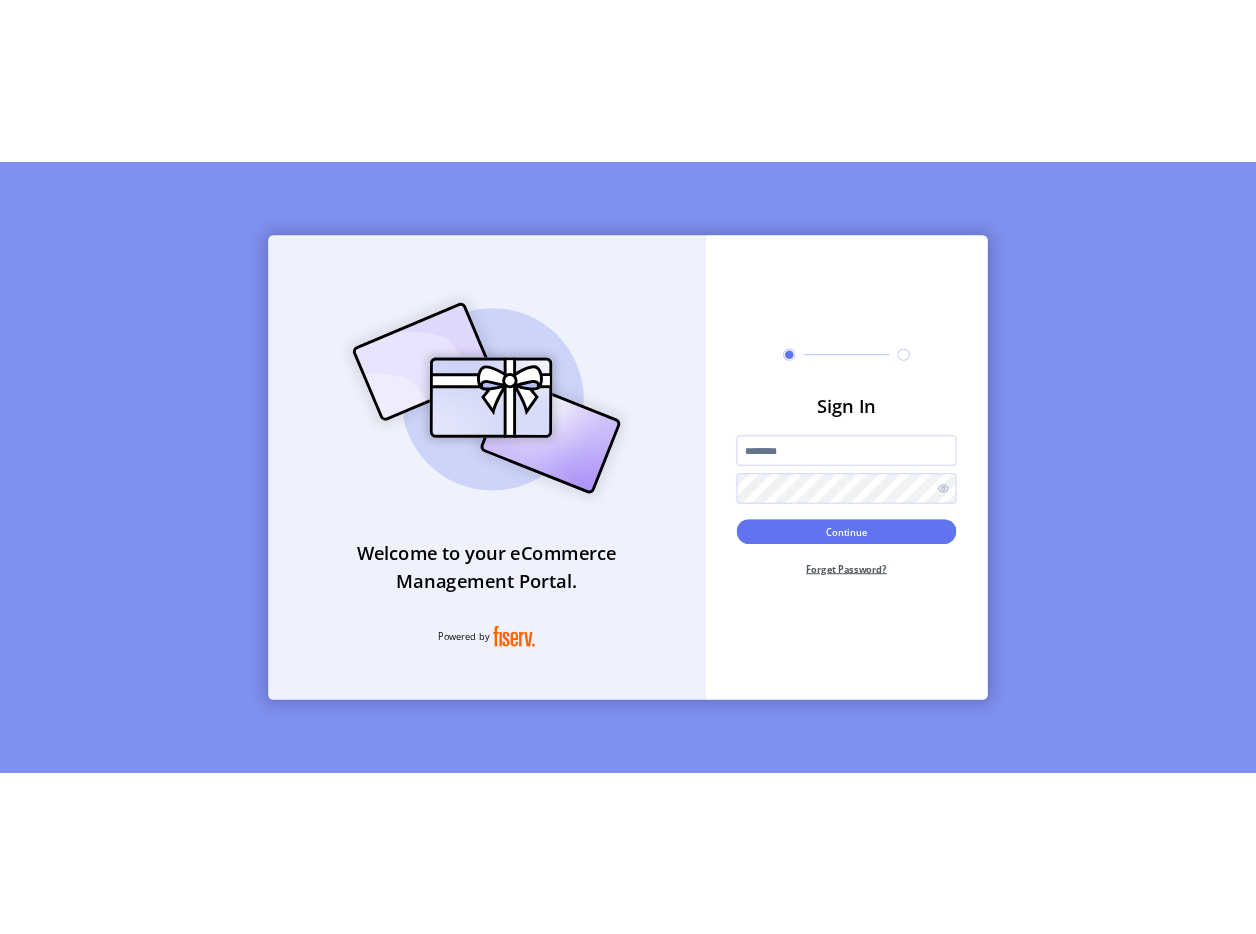 scroll, scrollTop: 0, scrollLeft: 0, axis: both 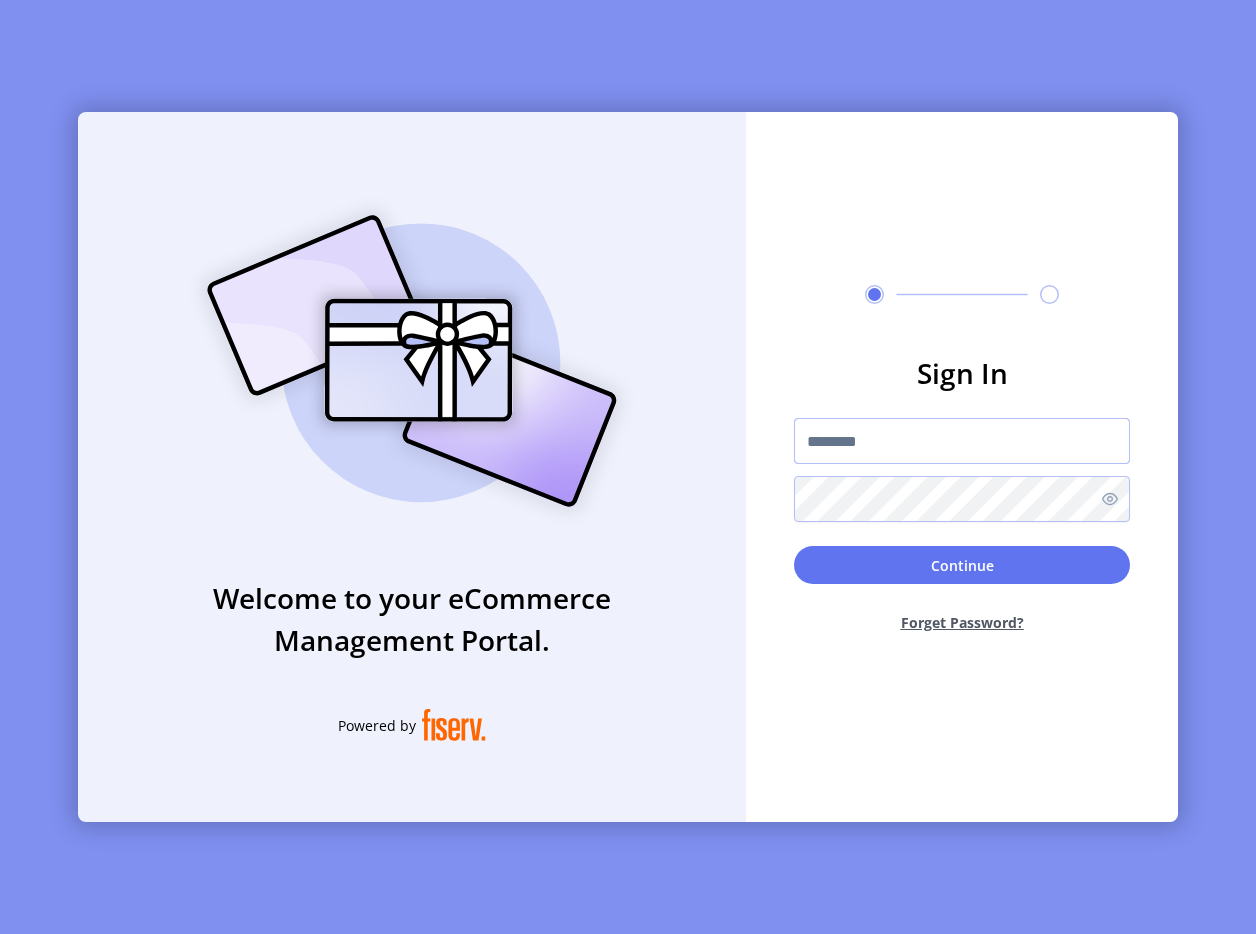 click at bounding box center (962, 441) 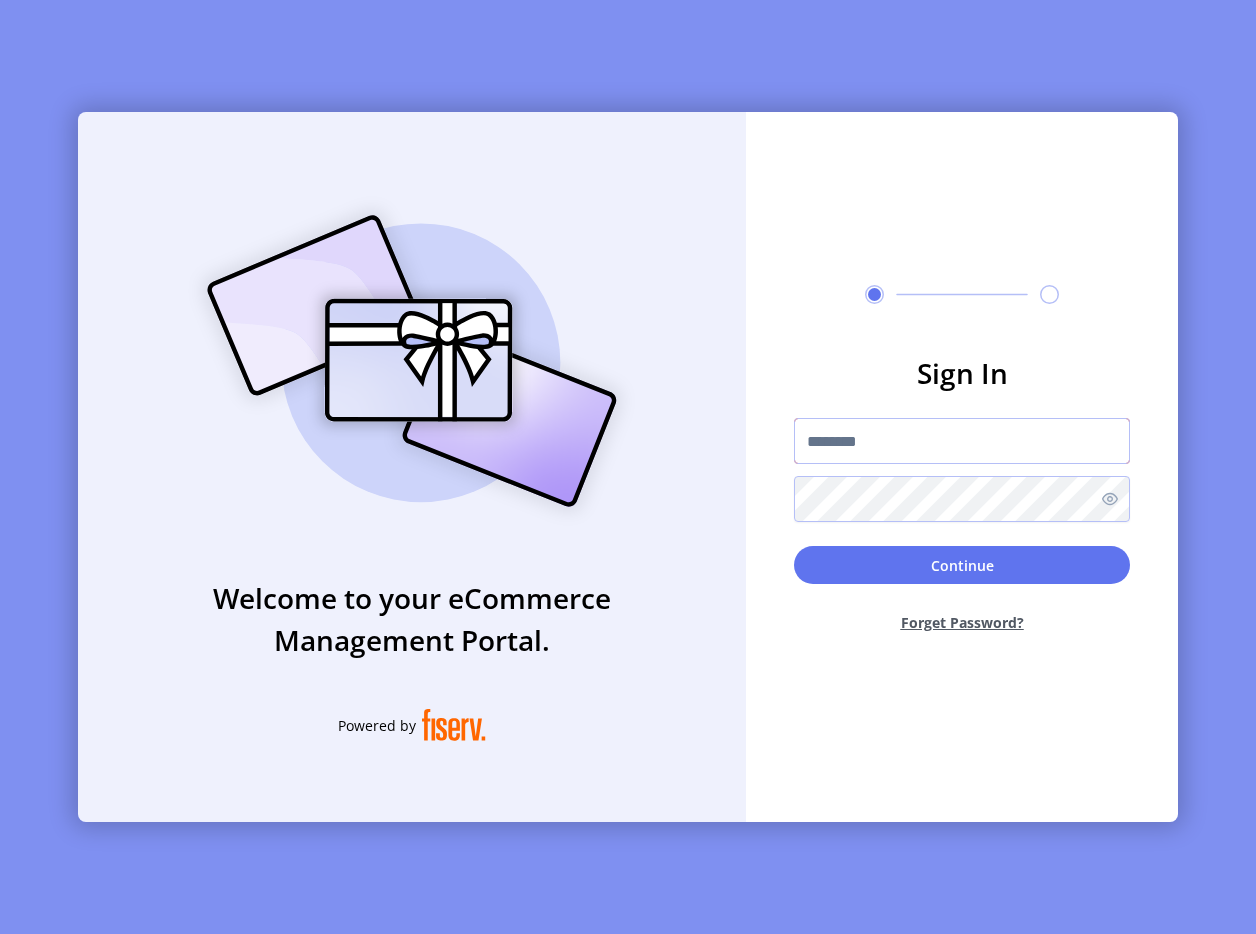 type on "**********" 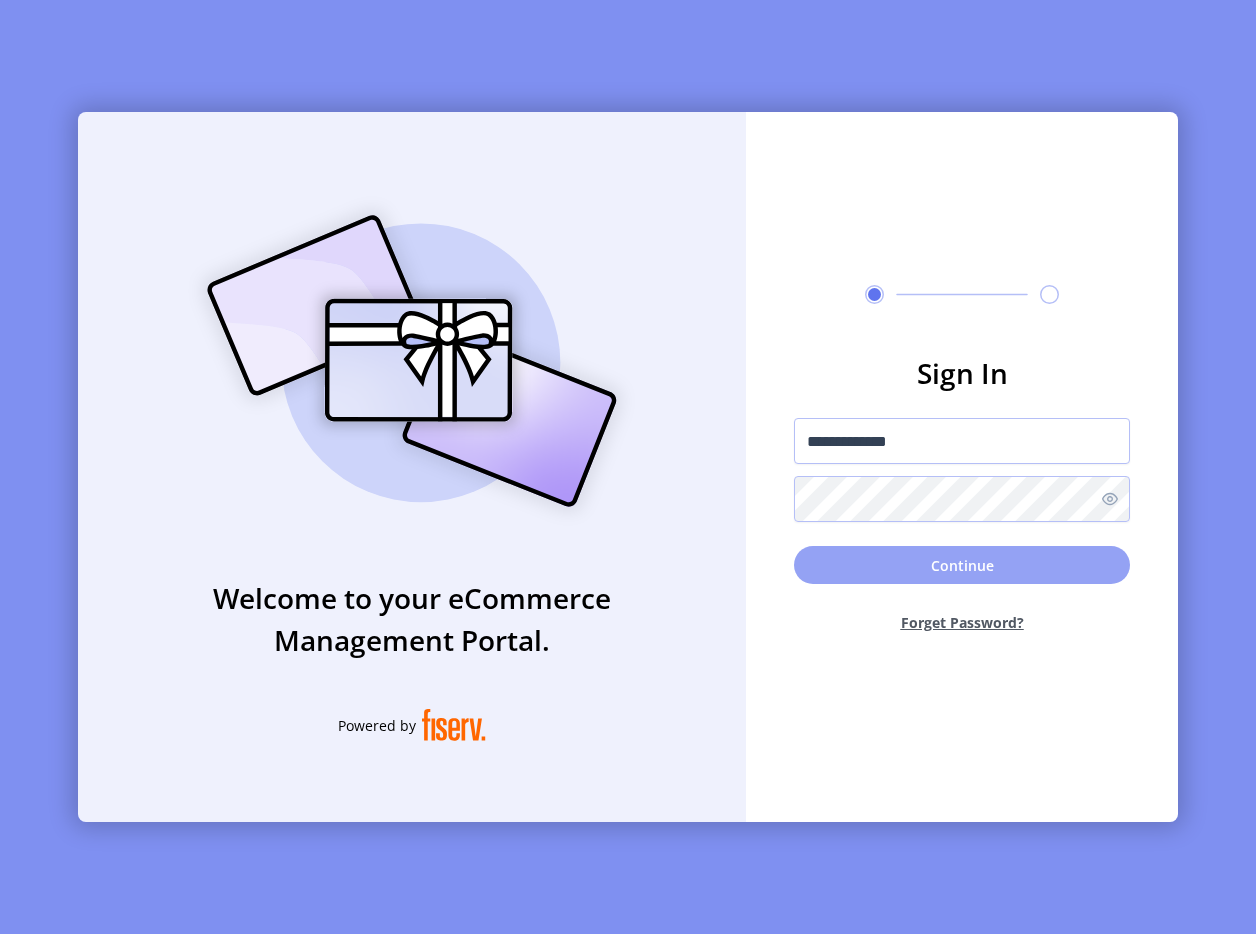 click on "Continue" 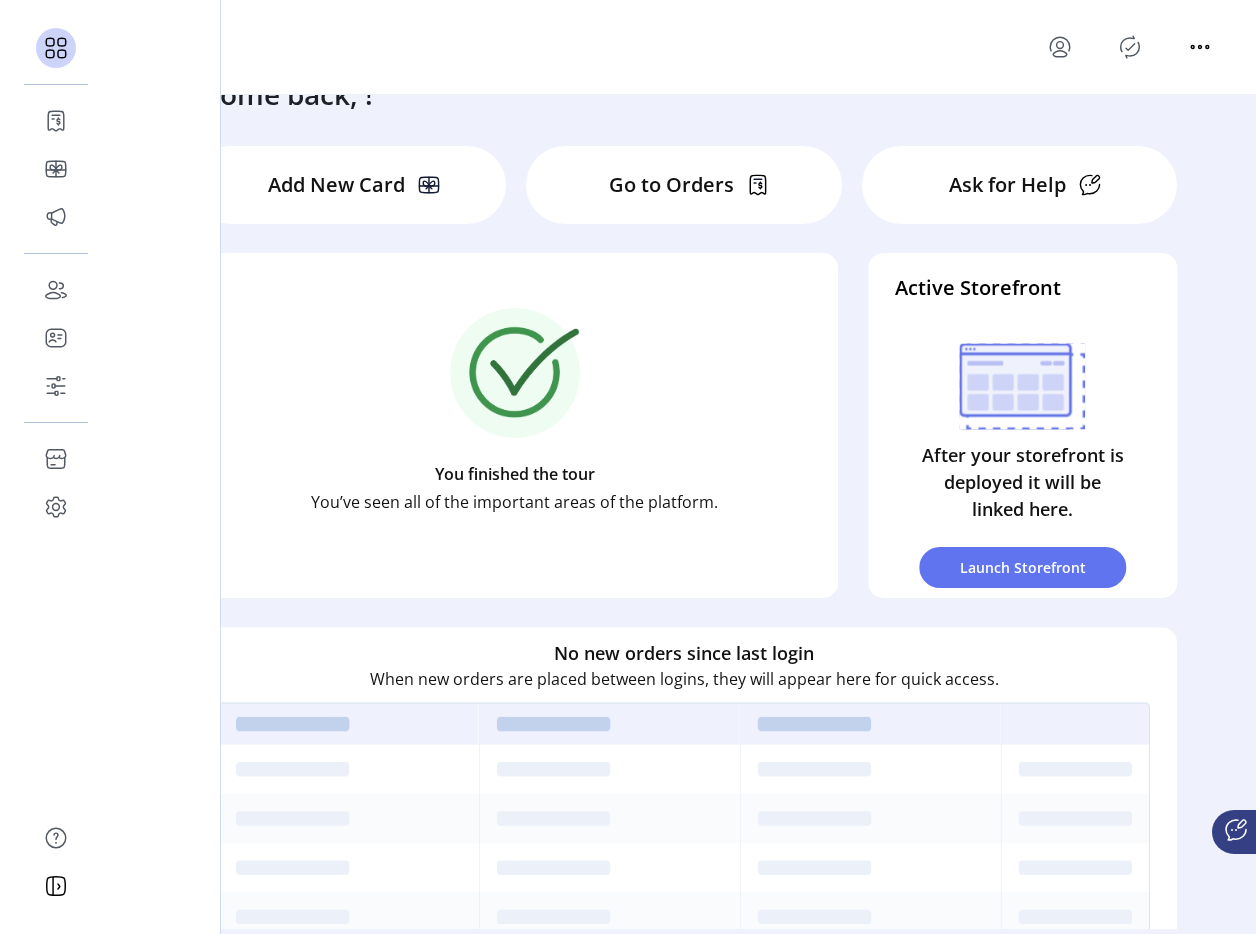 scroll, scrollTop: 0, scrollLeft: 0, axis: both 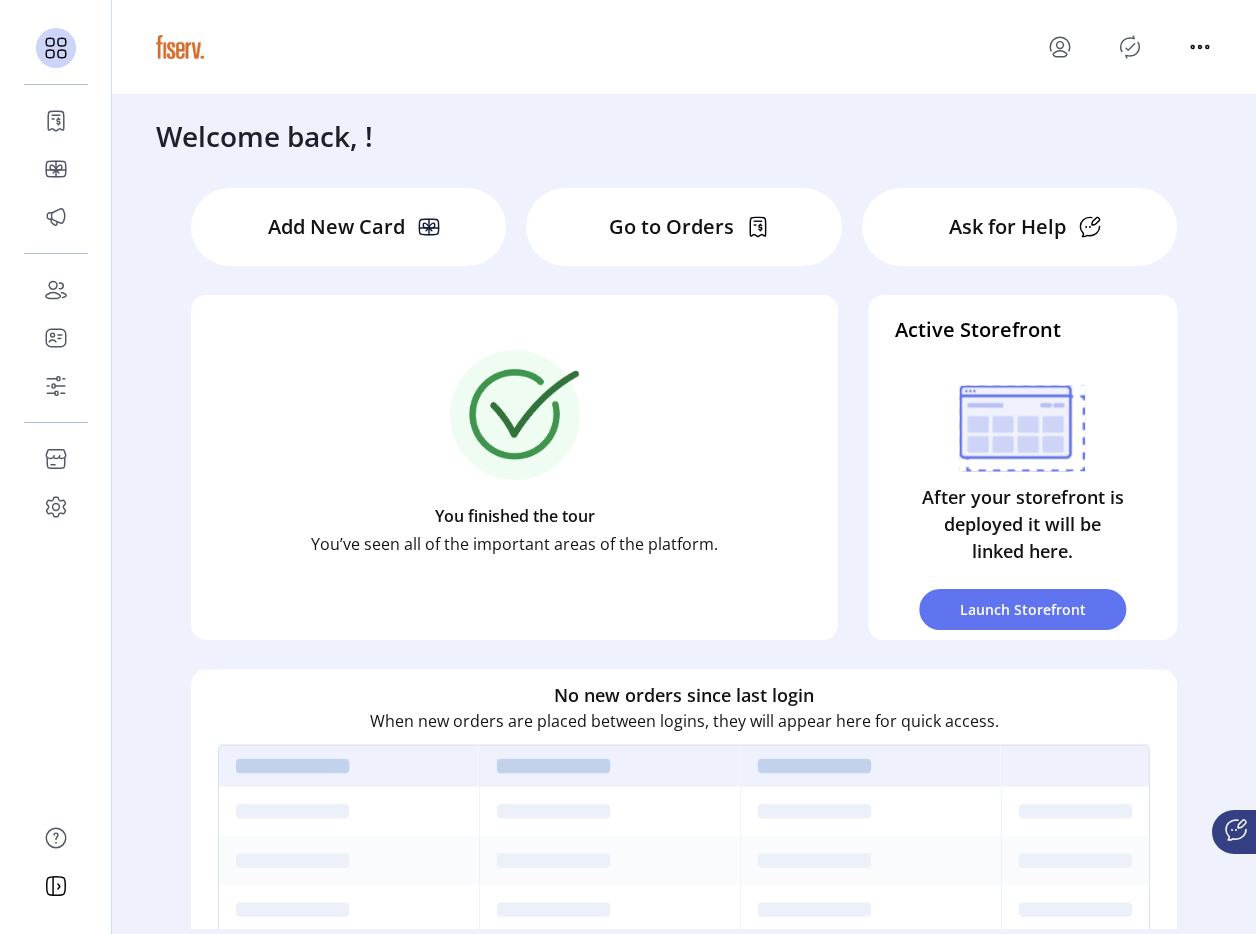 click 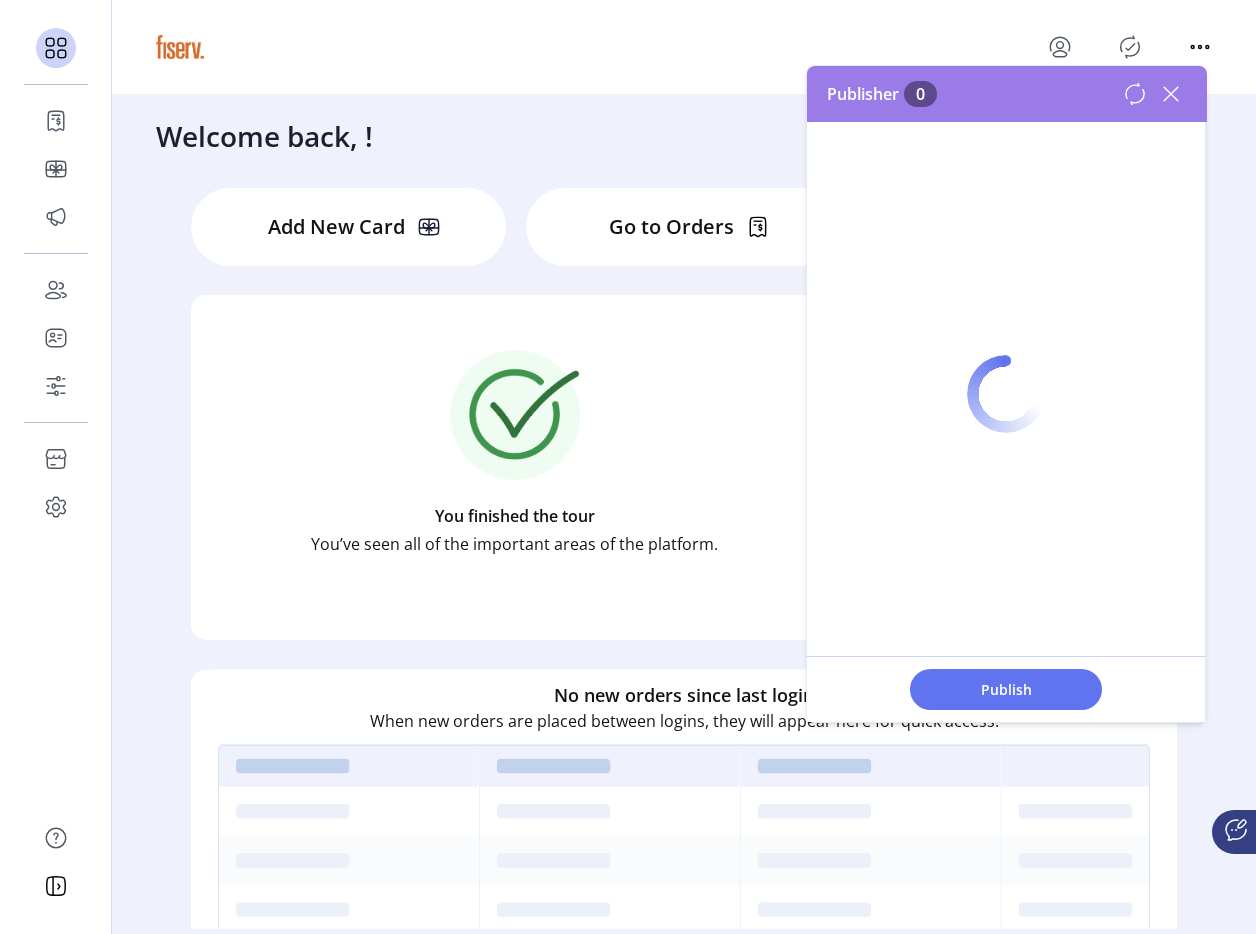 click 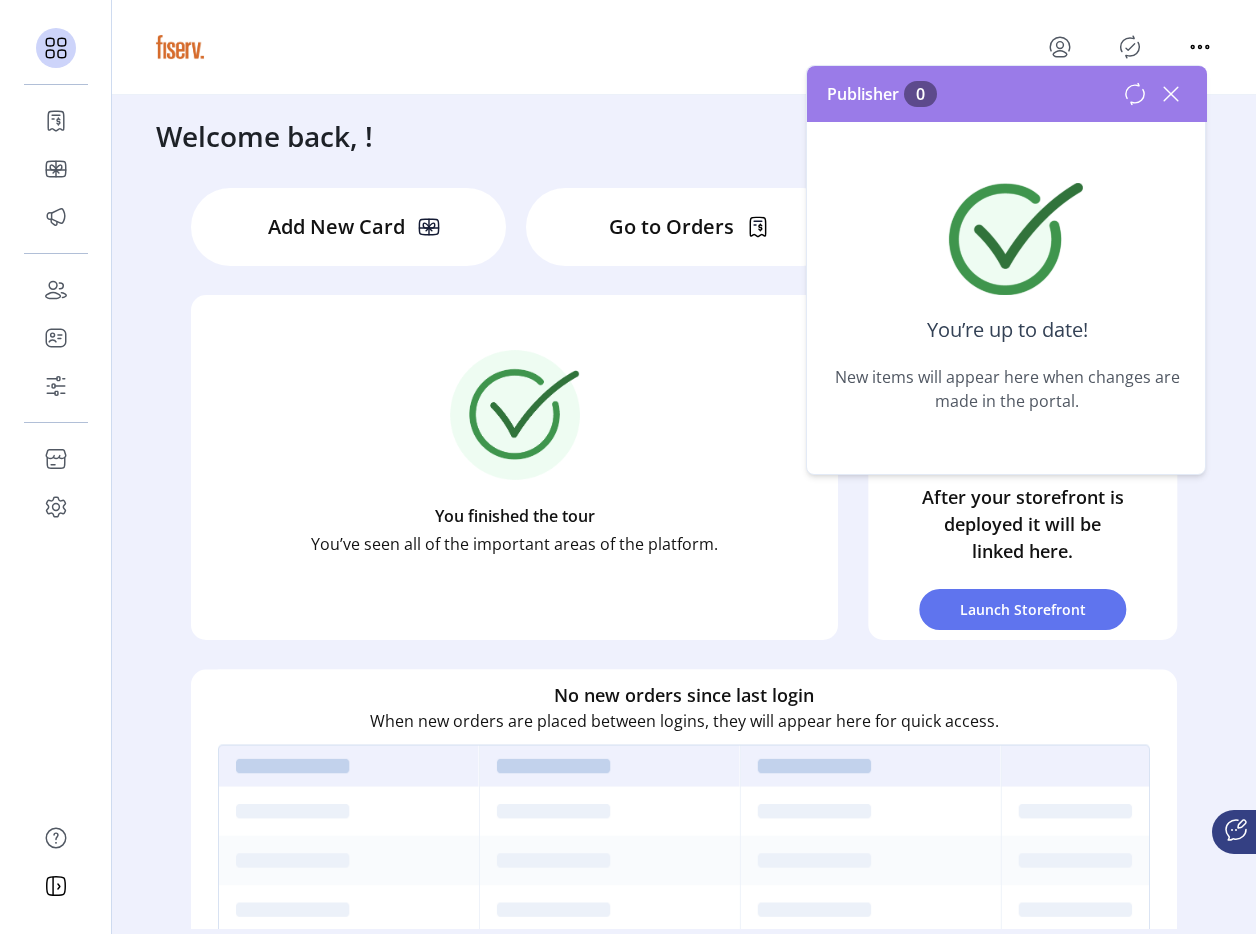 click 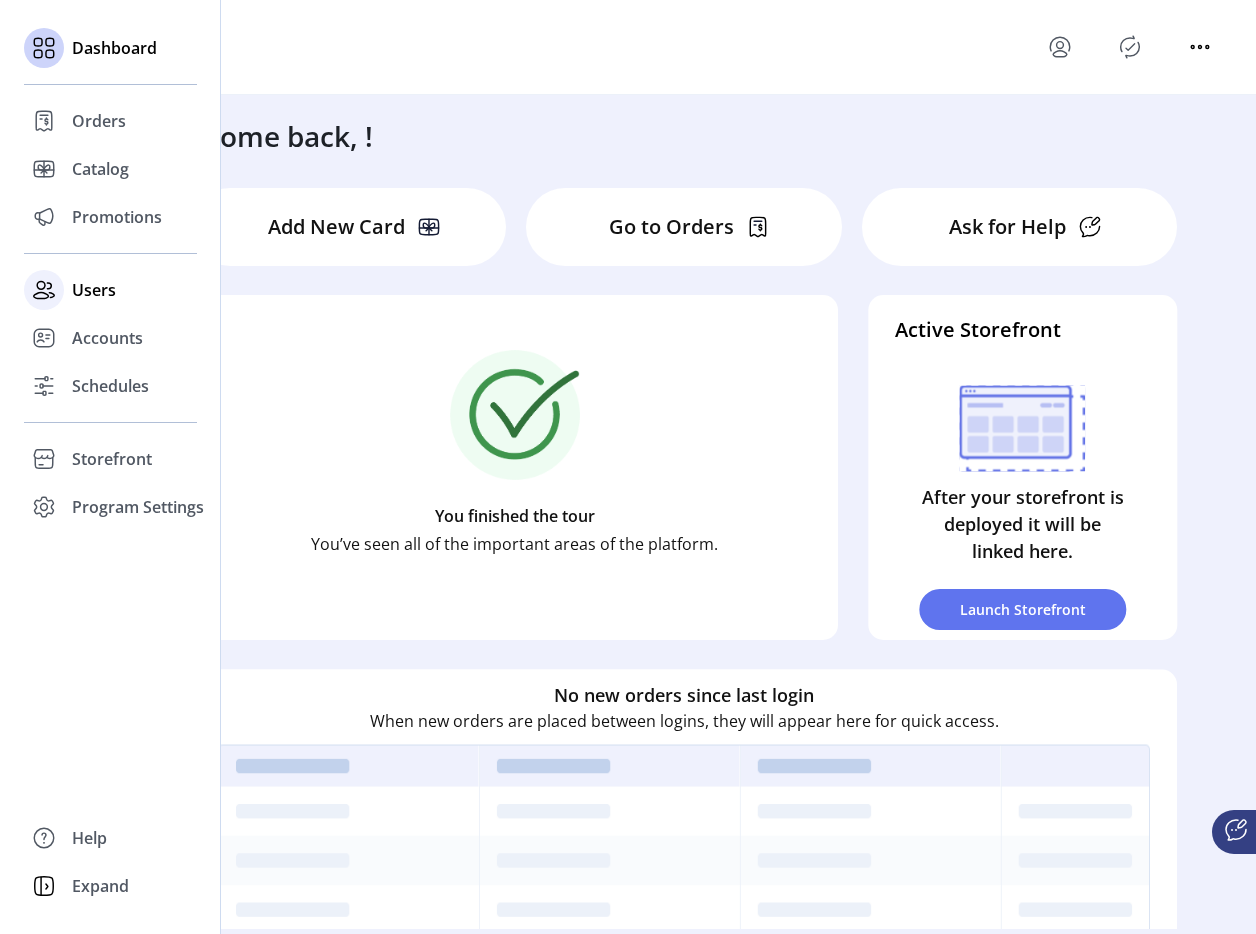 click on "Users" 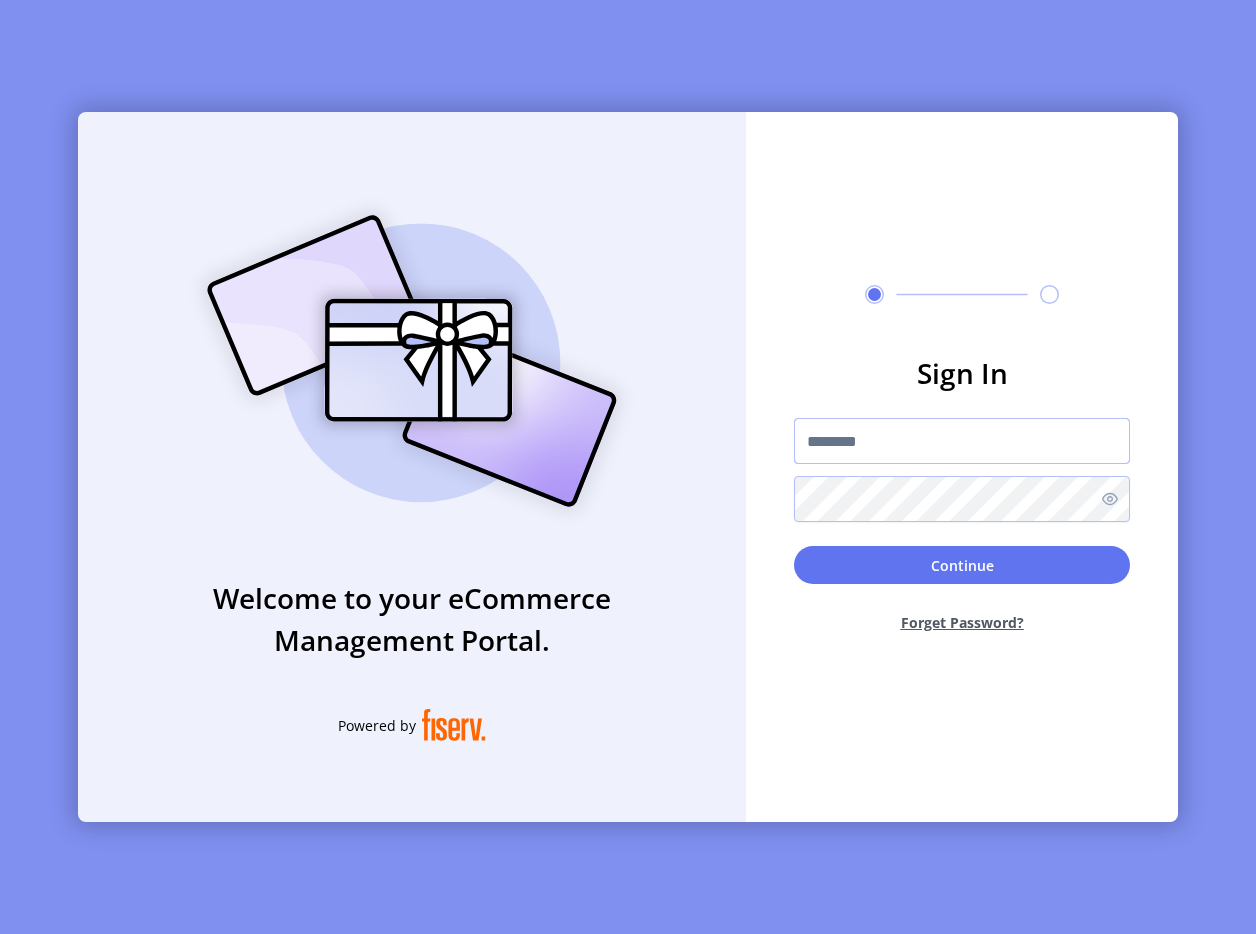 click at bounding box center (962, 441) 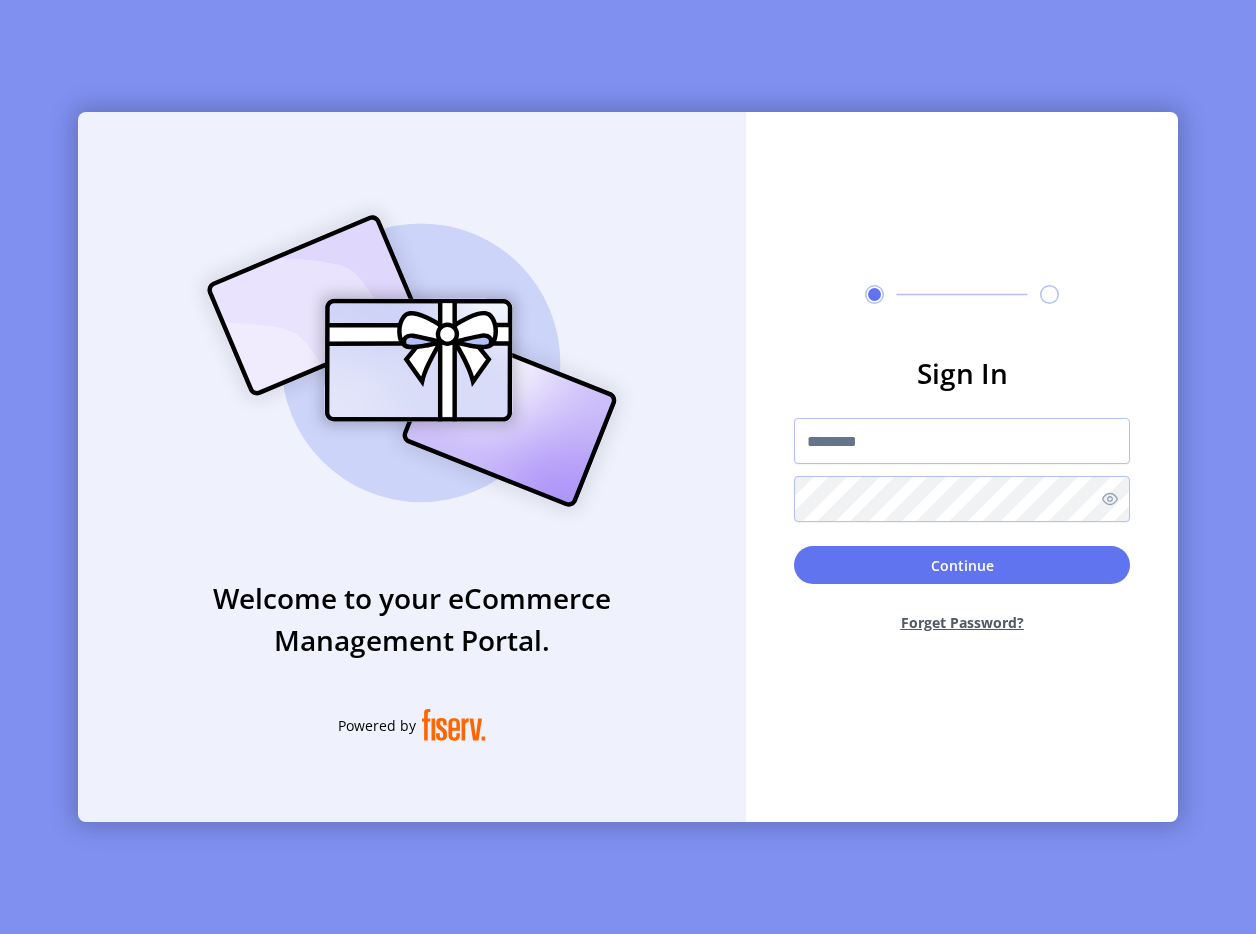 click on "Sign In  Continue  Forget Password?" 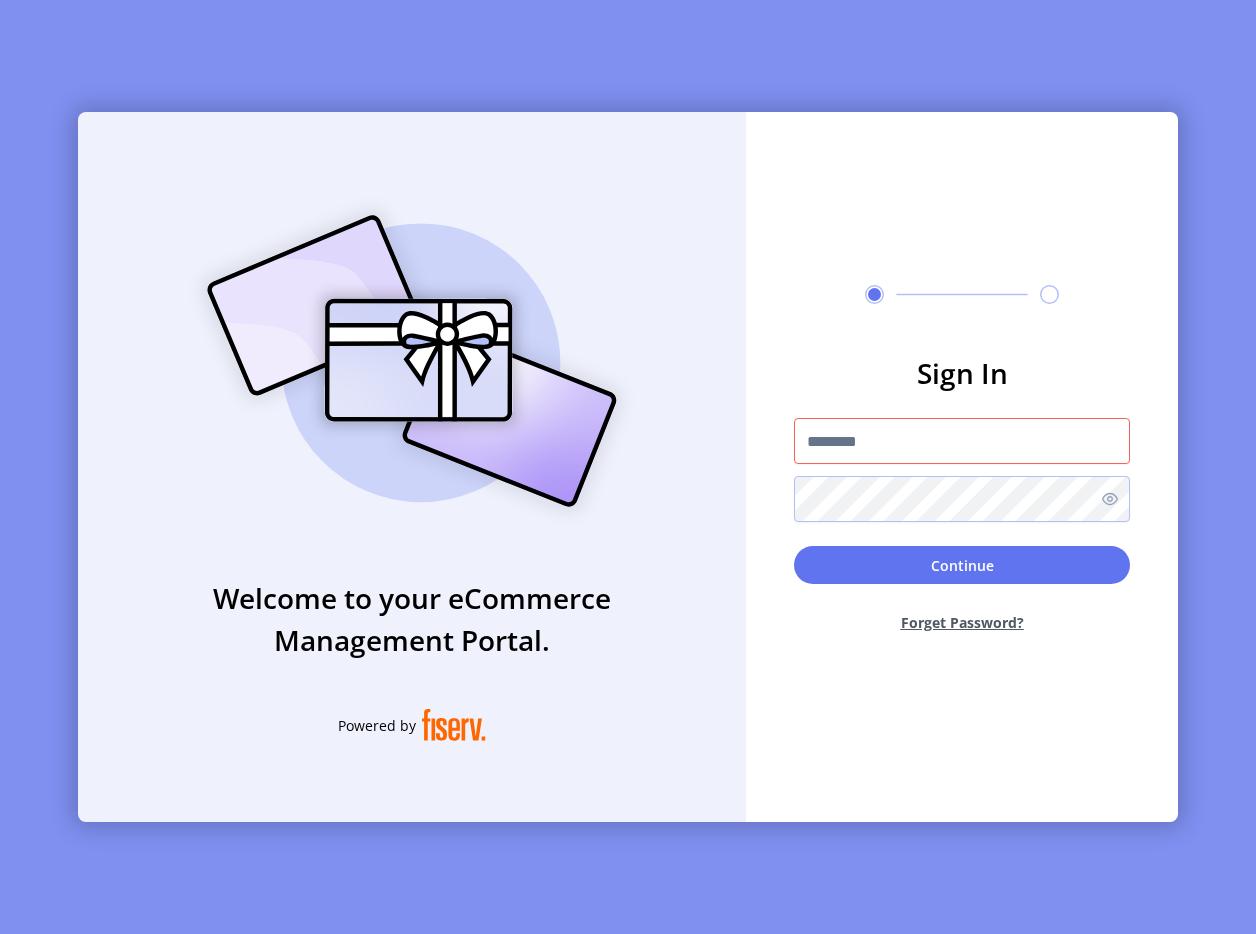 click on "Sign In  Continue  Forget Password?" 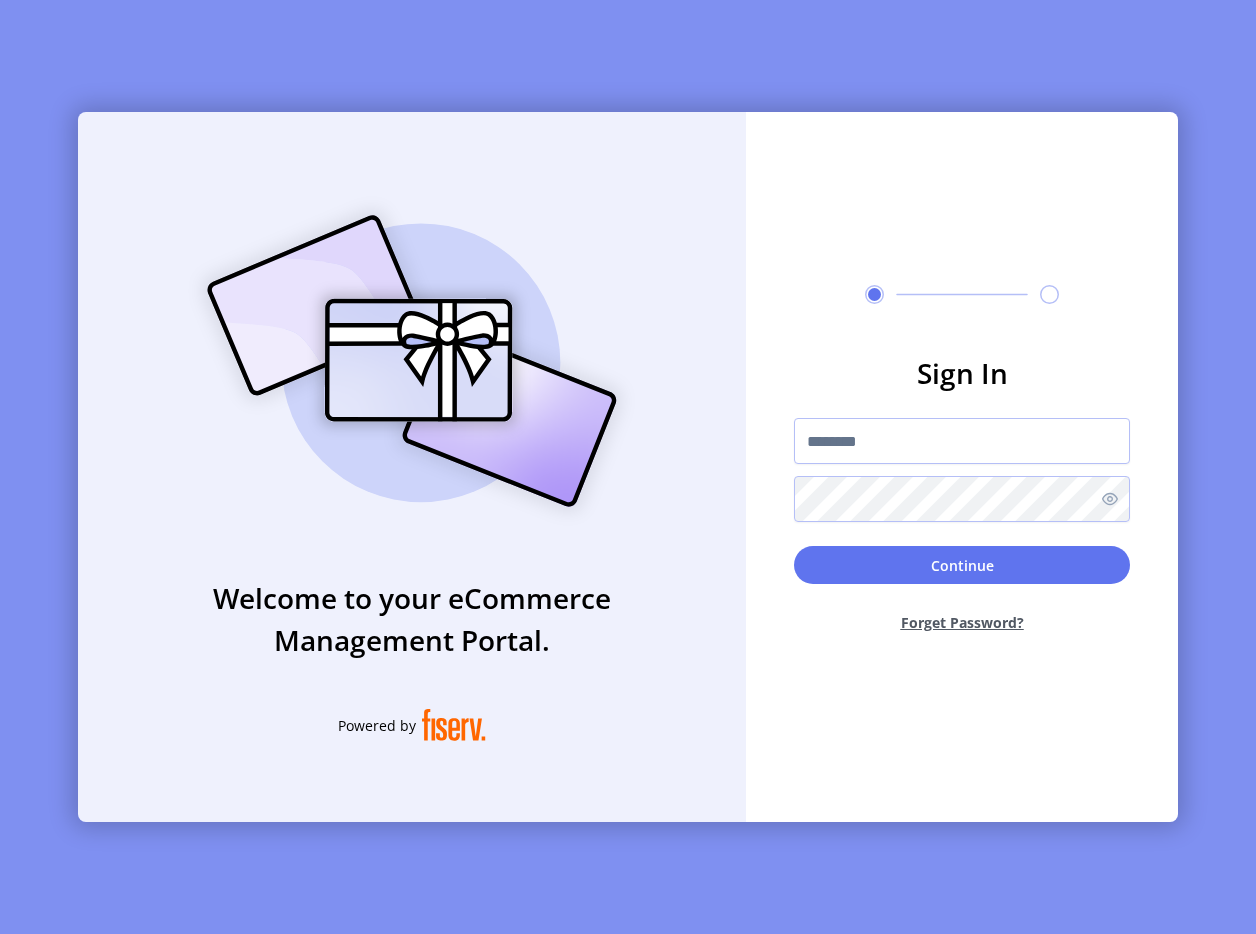 scroll, scrollTop: 0, scrollLeft: 0, axis: both 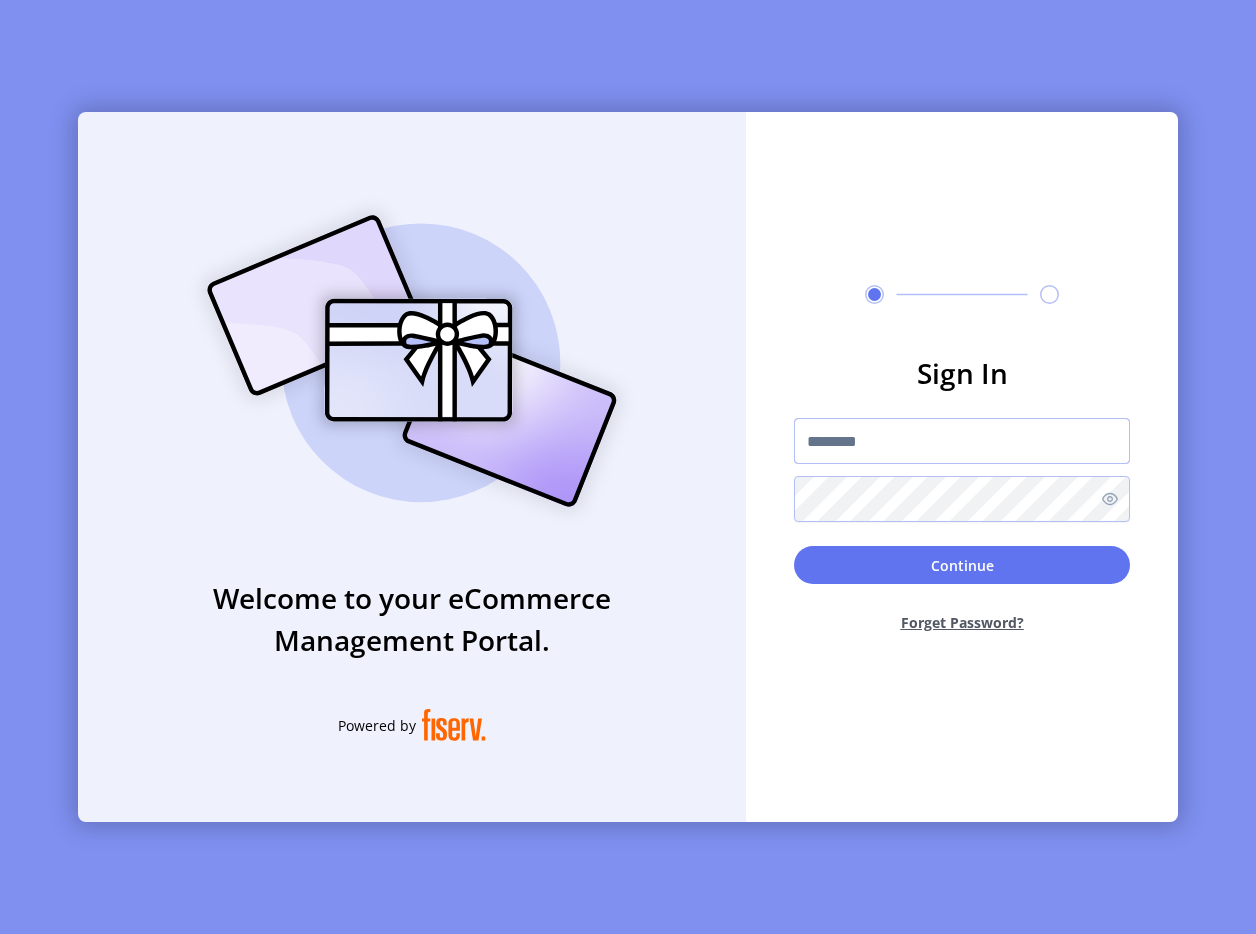 click at bounding box center (962, 441) 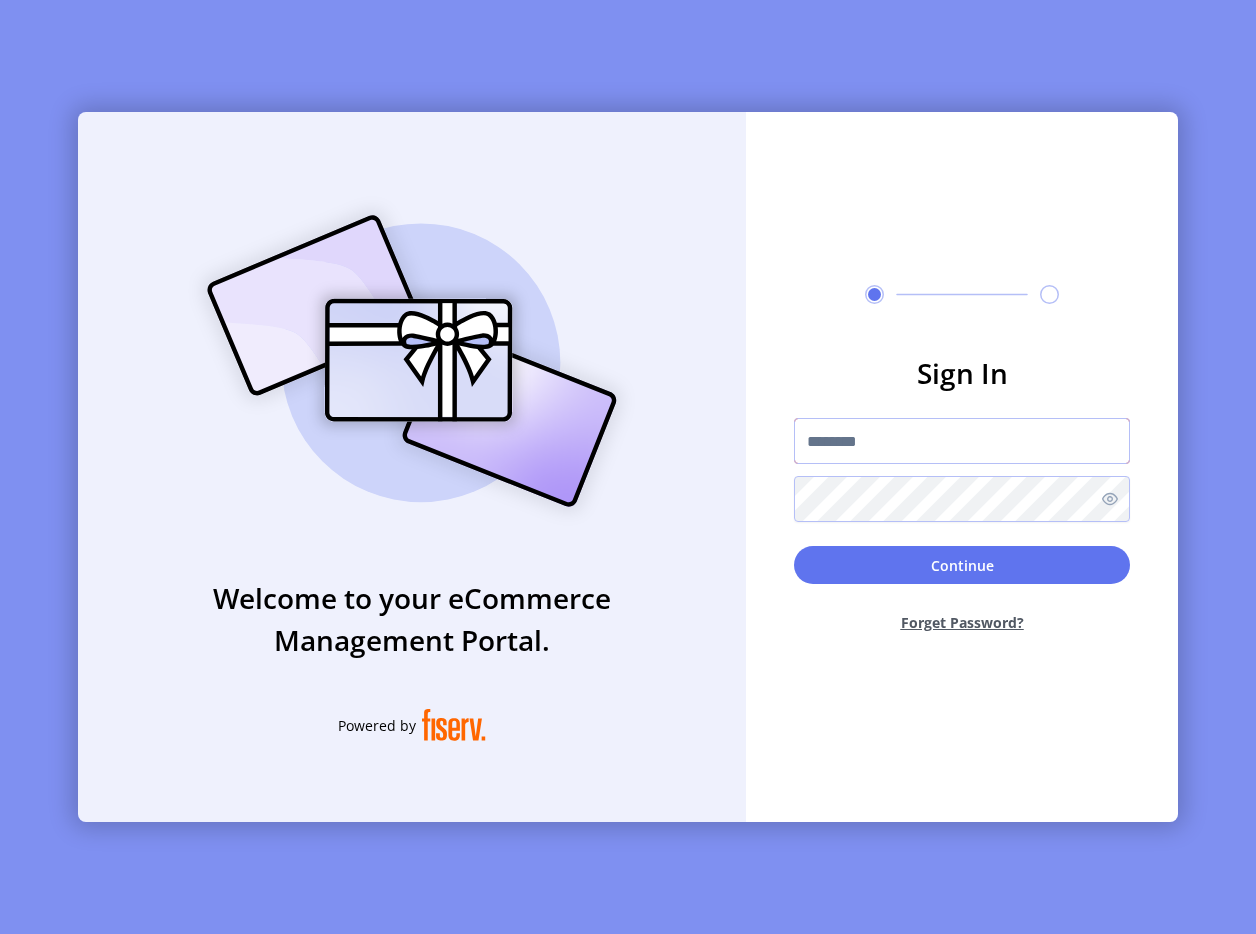type on "**********" 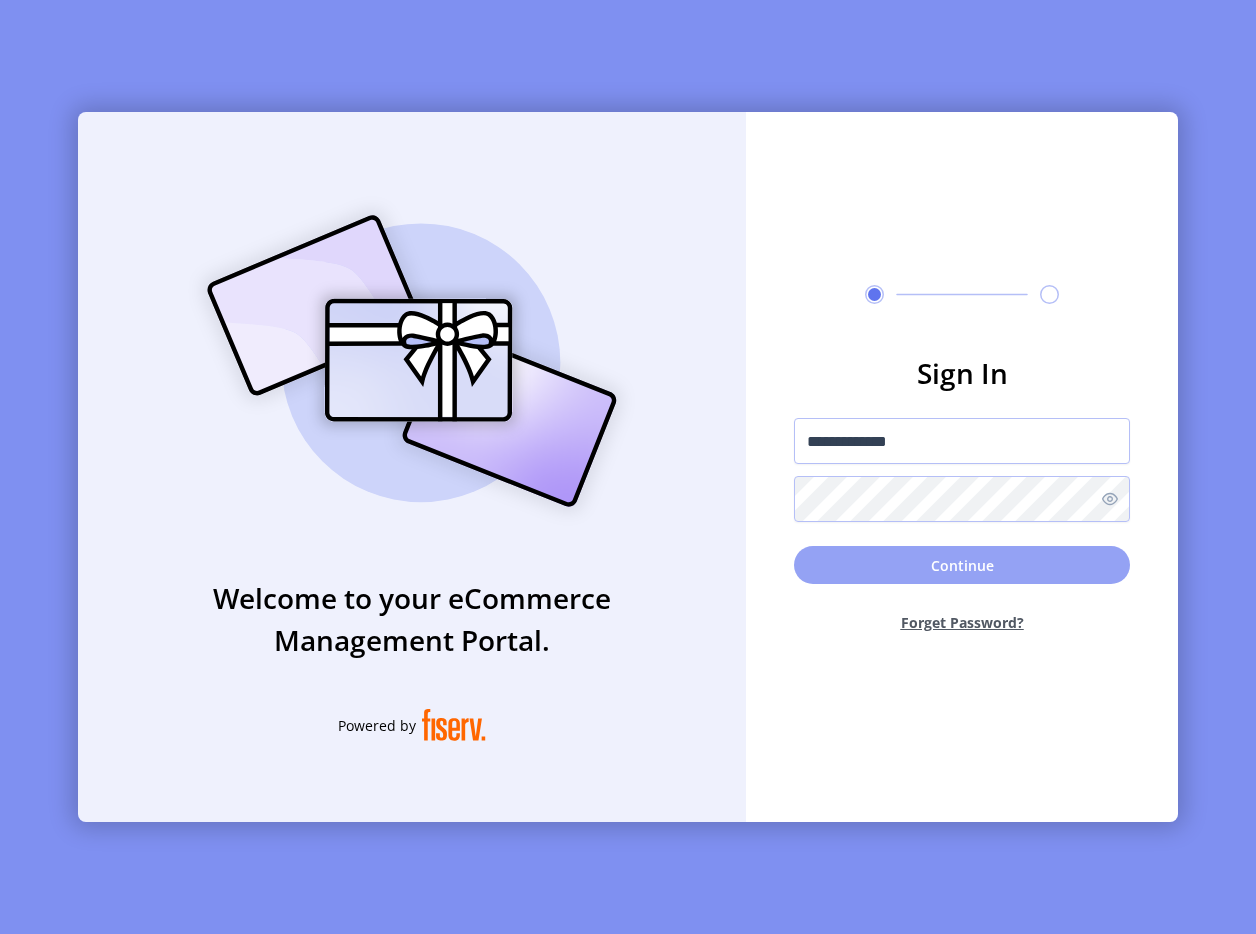 click on "Continue" 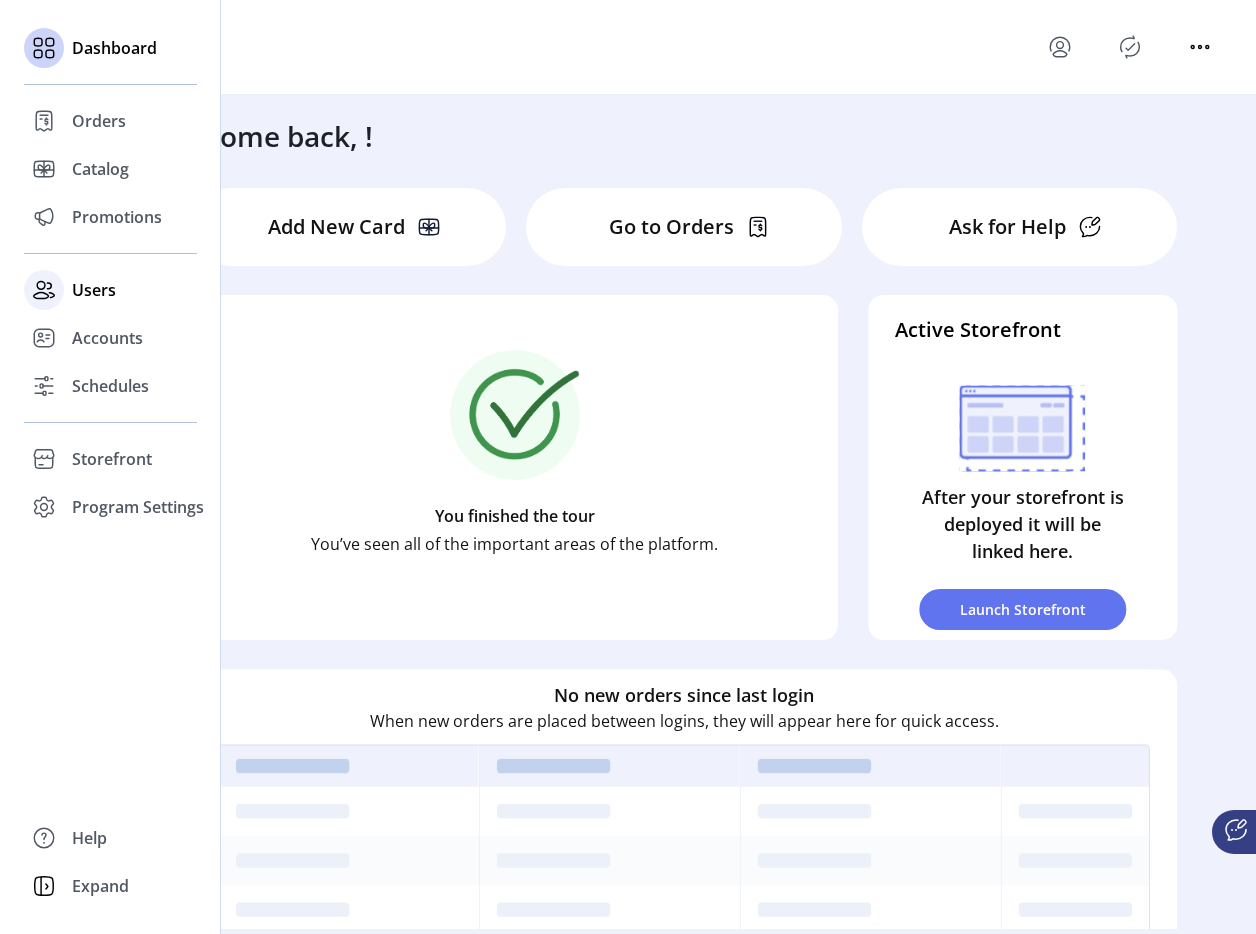 click 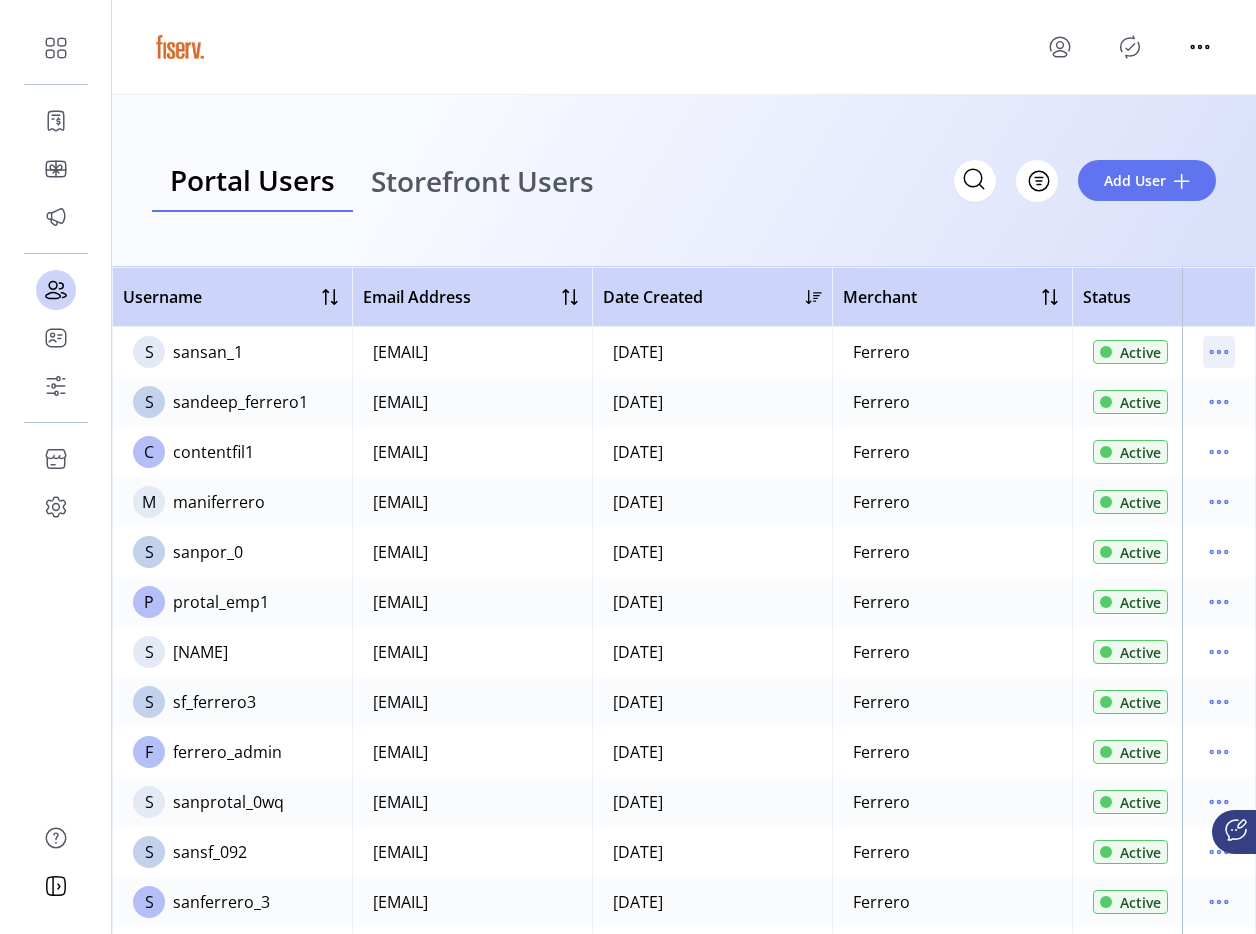 click 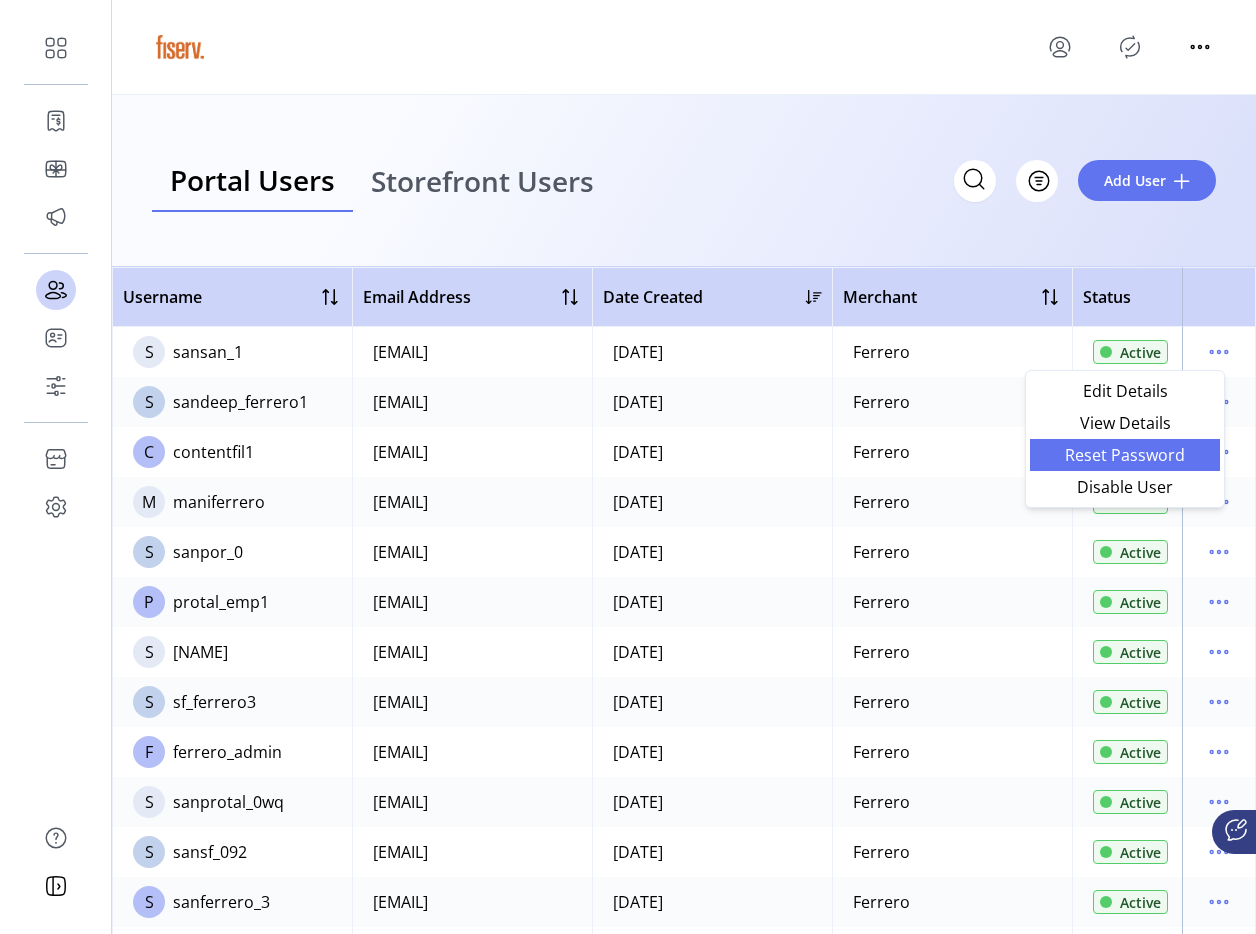 click on "Reset Password" at bounding box center [1125, 455] 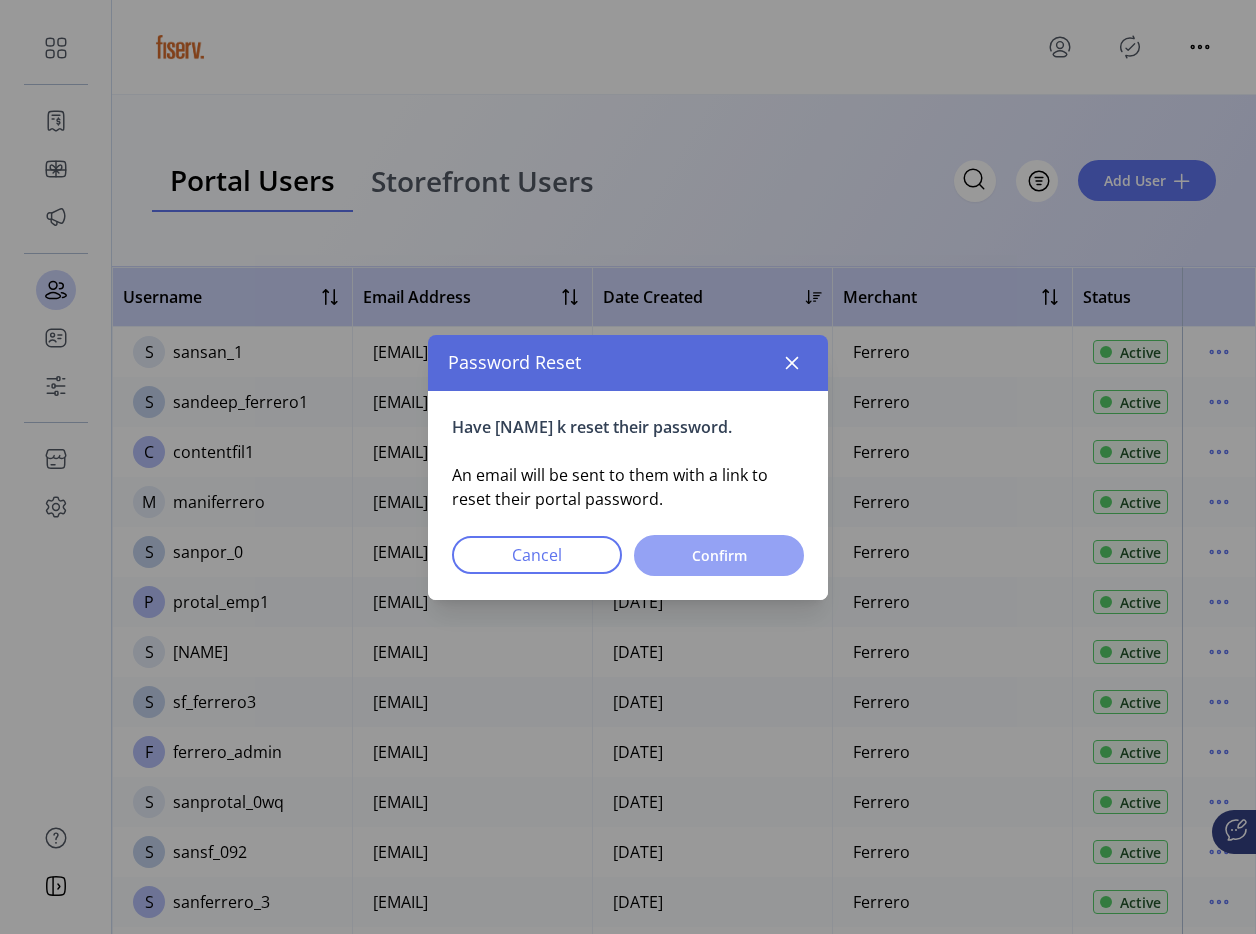 click on "Confirm" 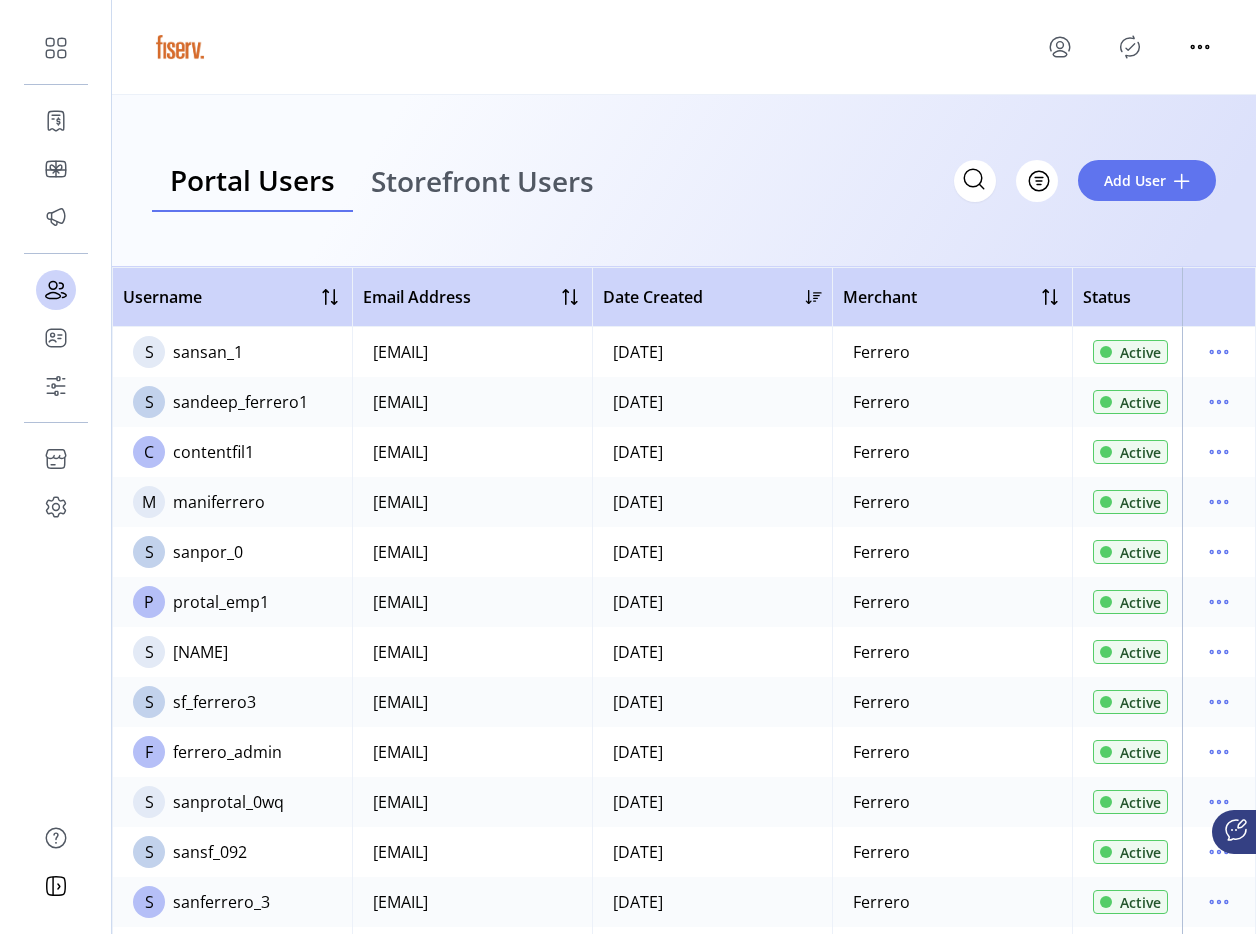 click on "Storefront Users" at bounding box center [482, 181] 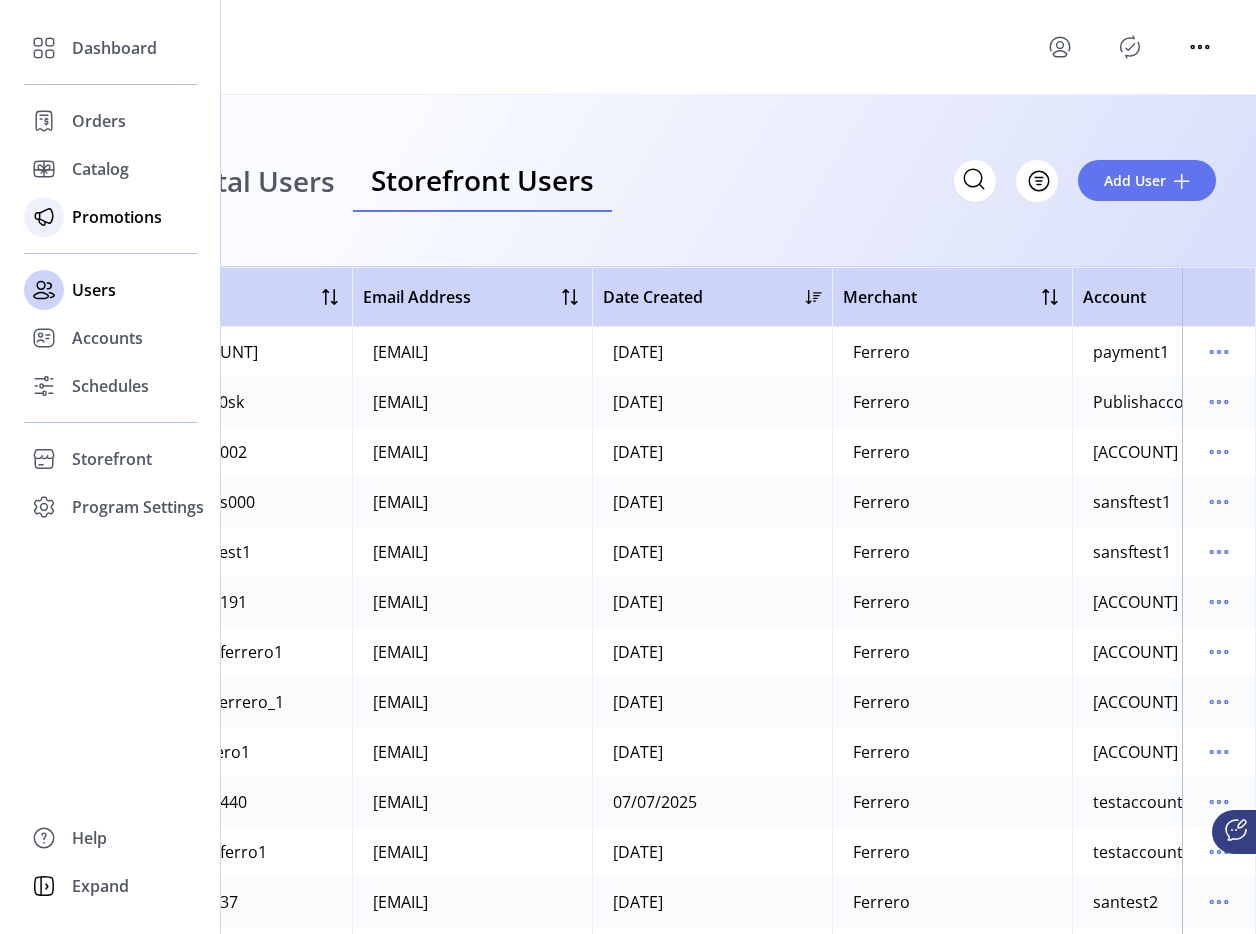 click on "Promotions" 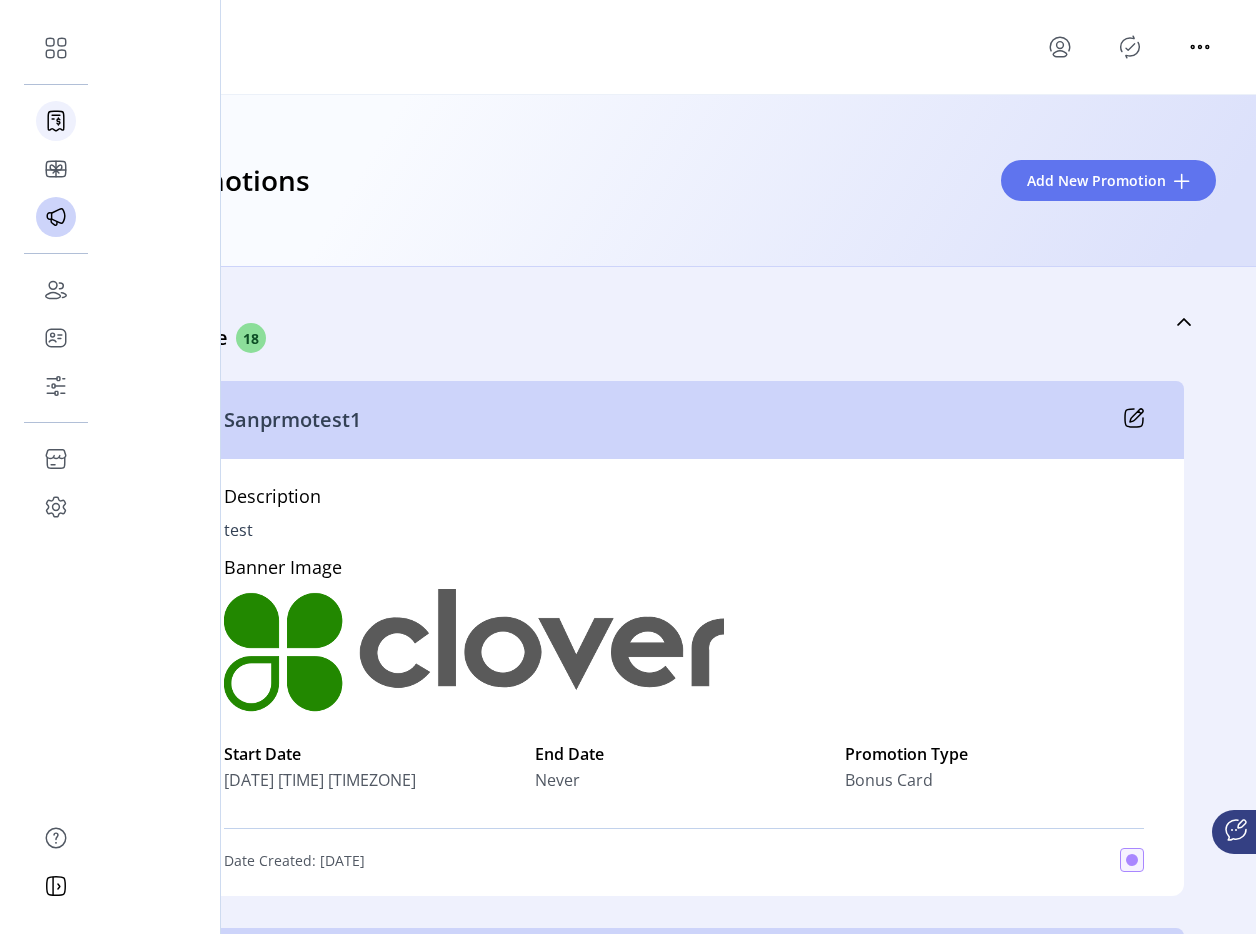 click 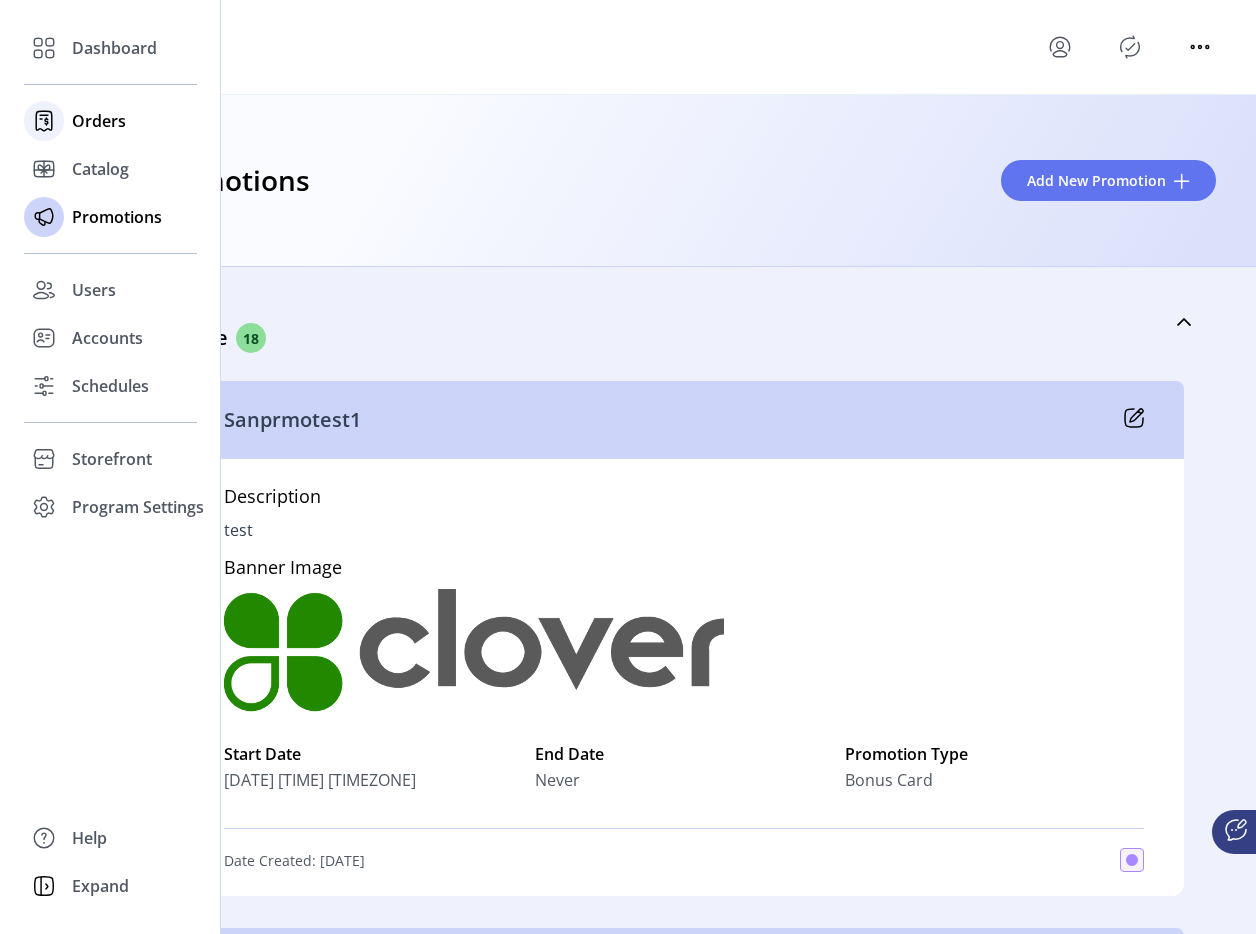 click on "Orders" 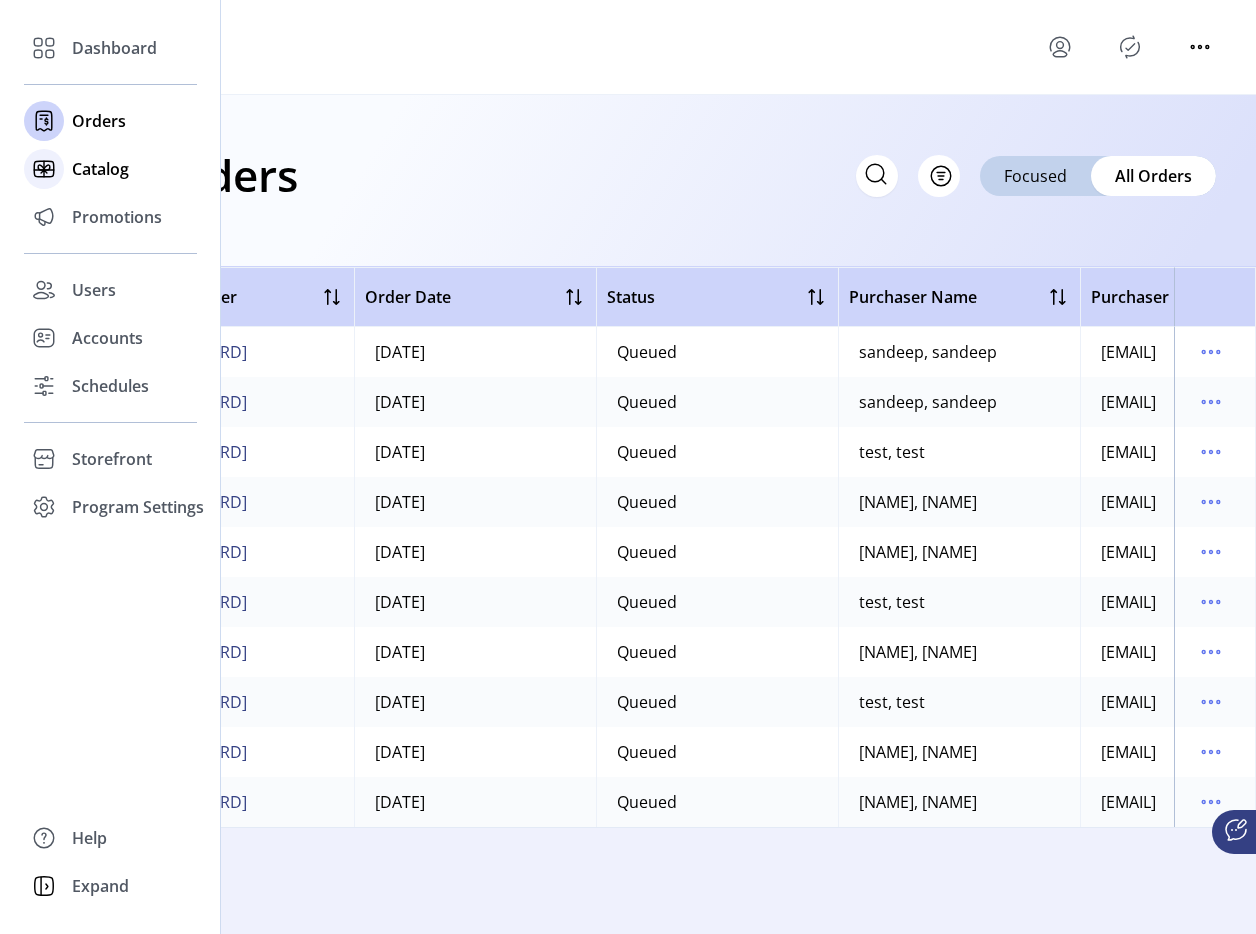 click 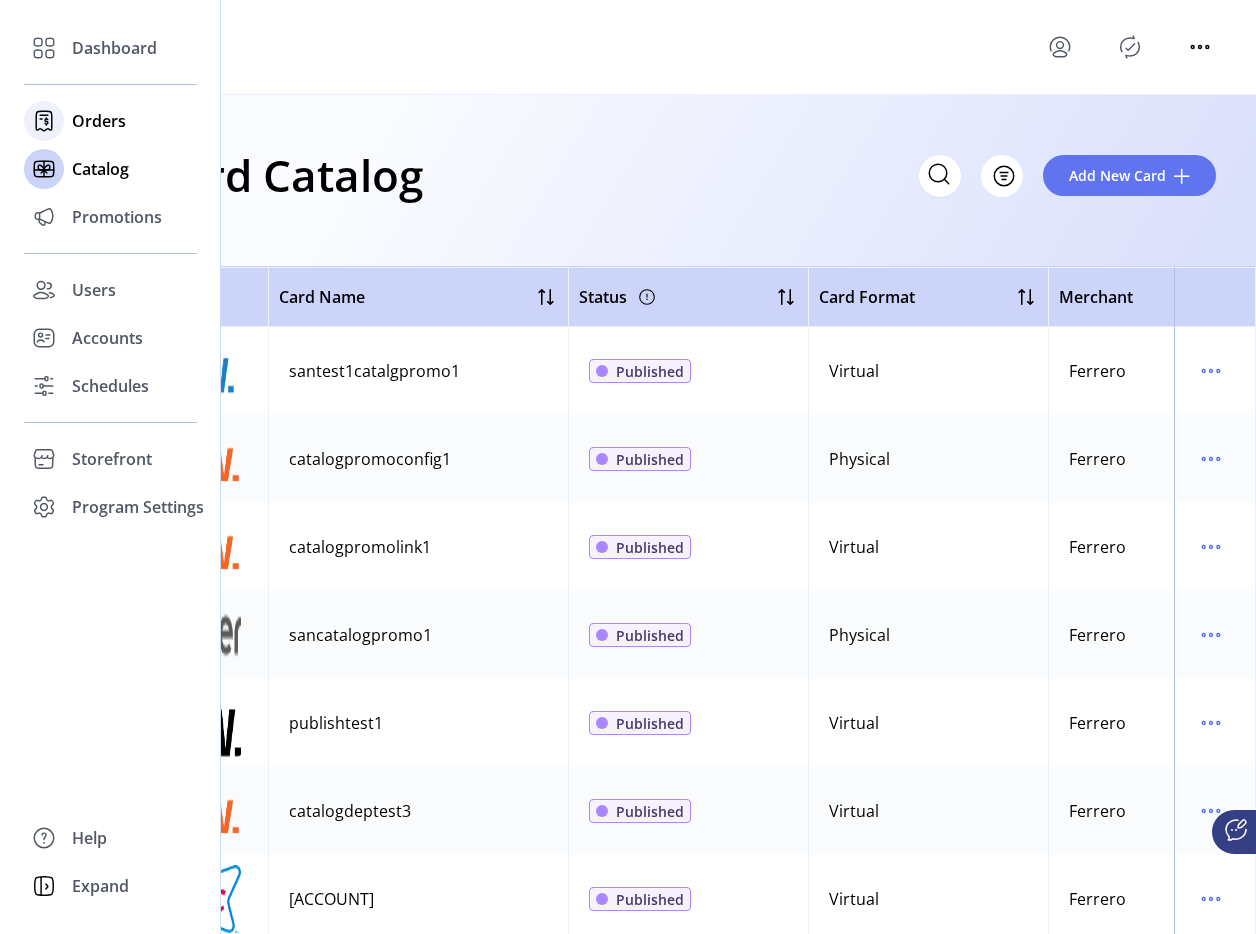 click on "Orders" 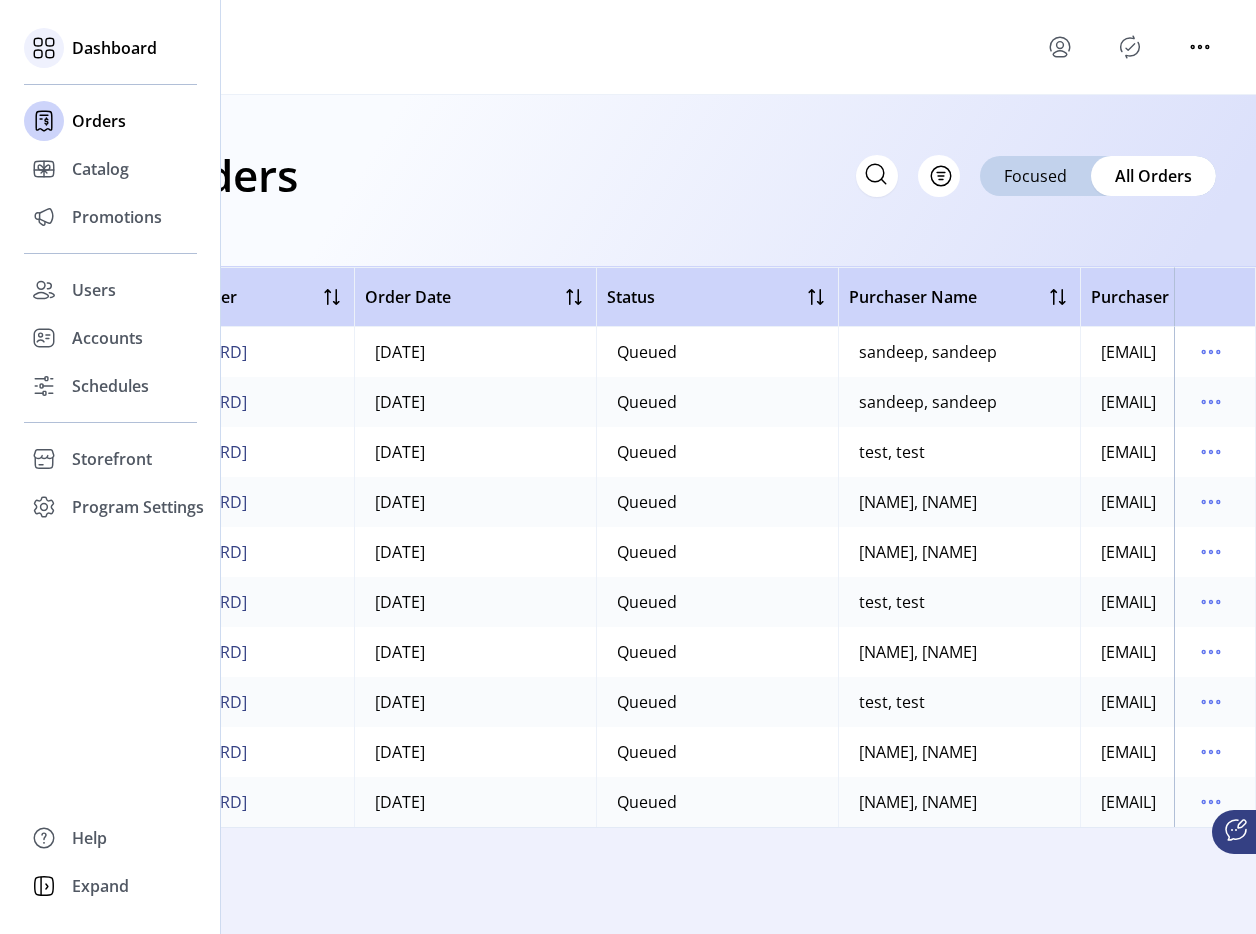 click on "Dashboard" 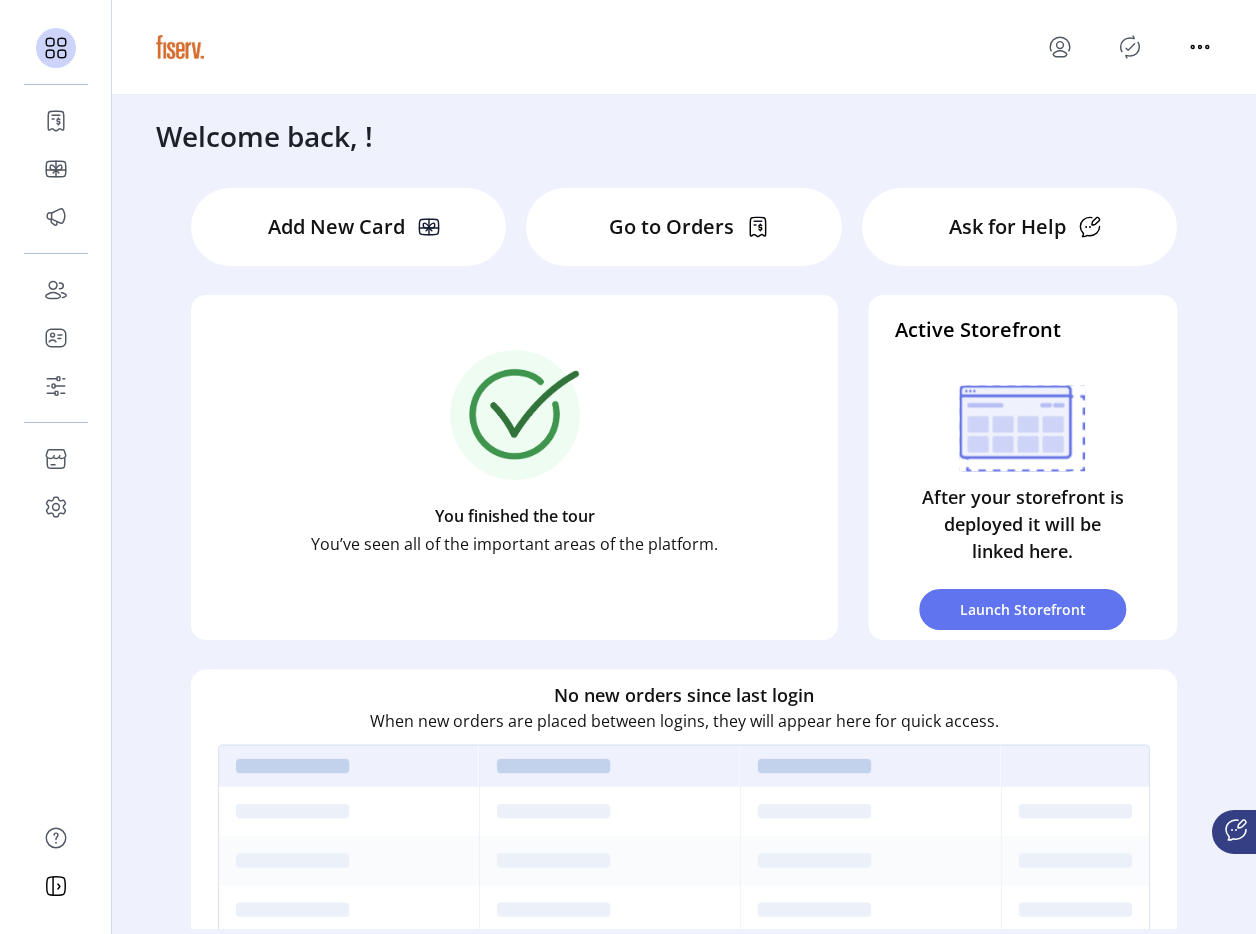 click at bounding box center [1130, 47] 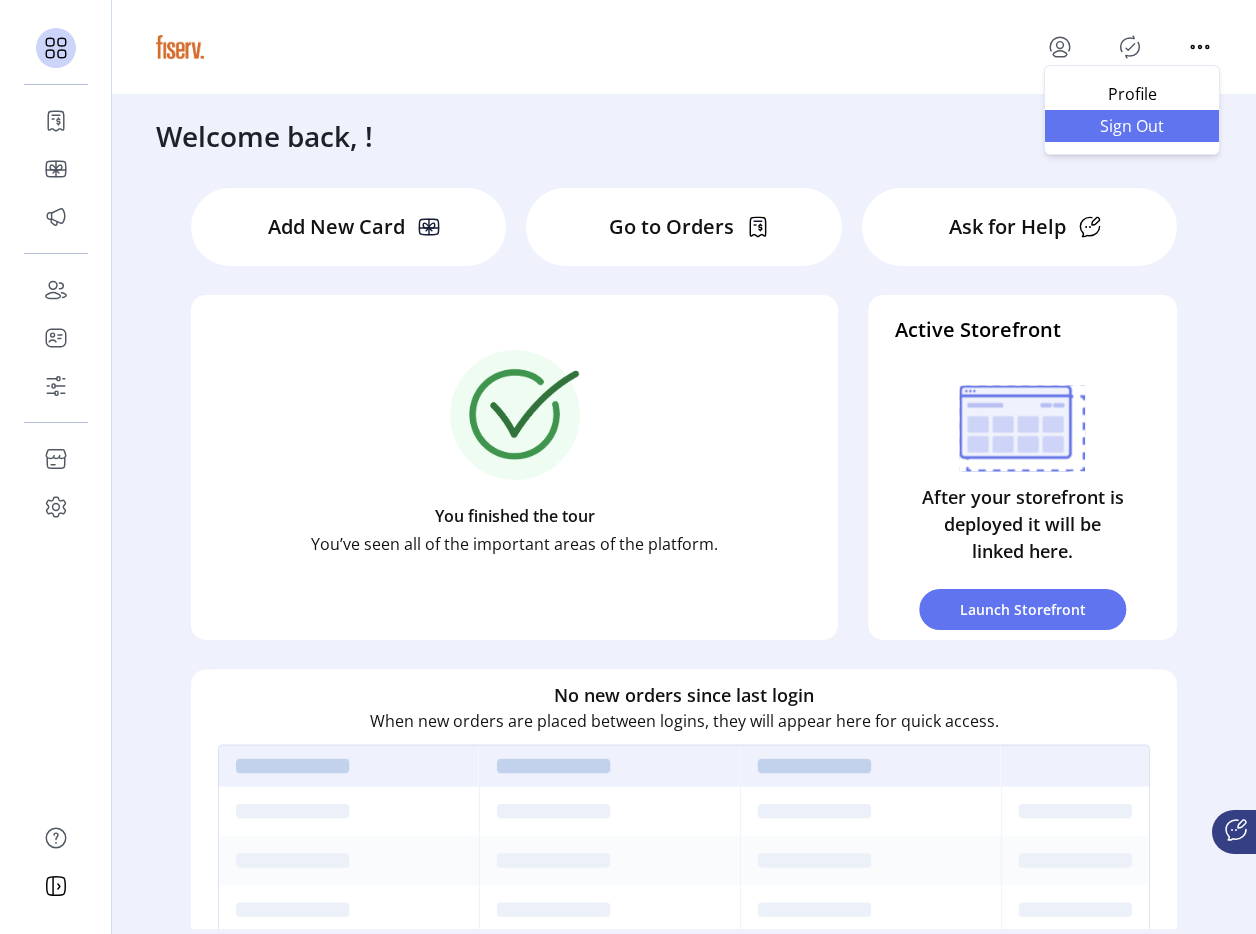 click on "Sign Out" at bounding box center (1132, 126) 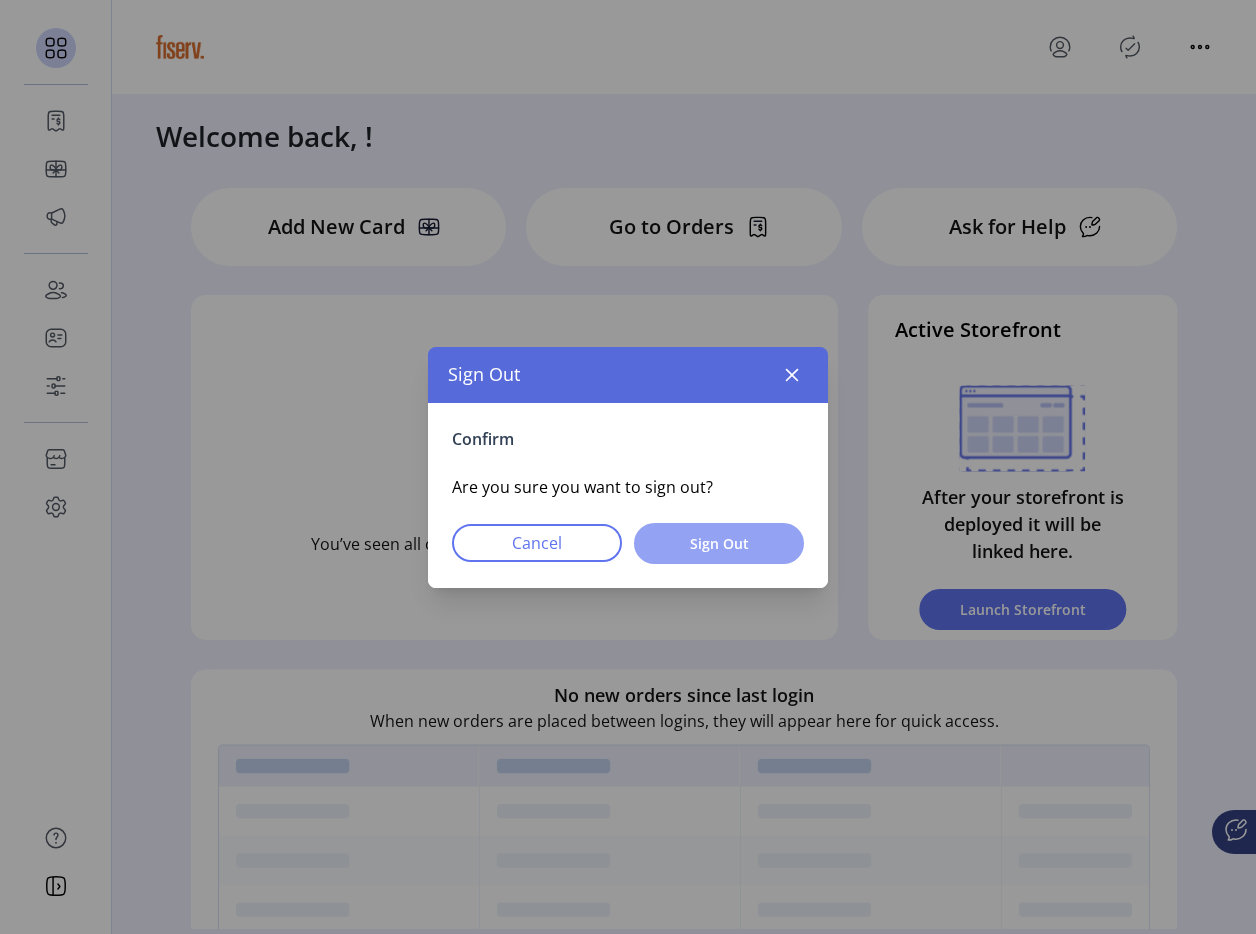 click on "Sign Out" at bounding box center (719, 543) 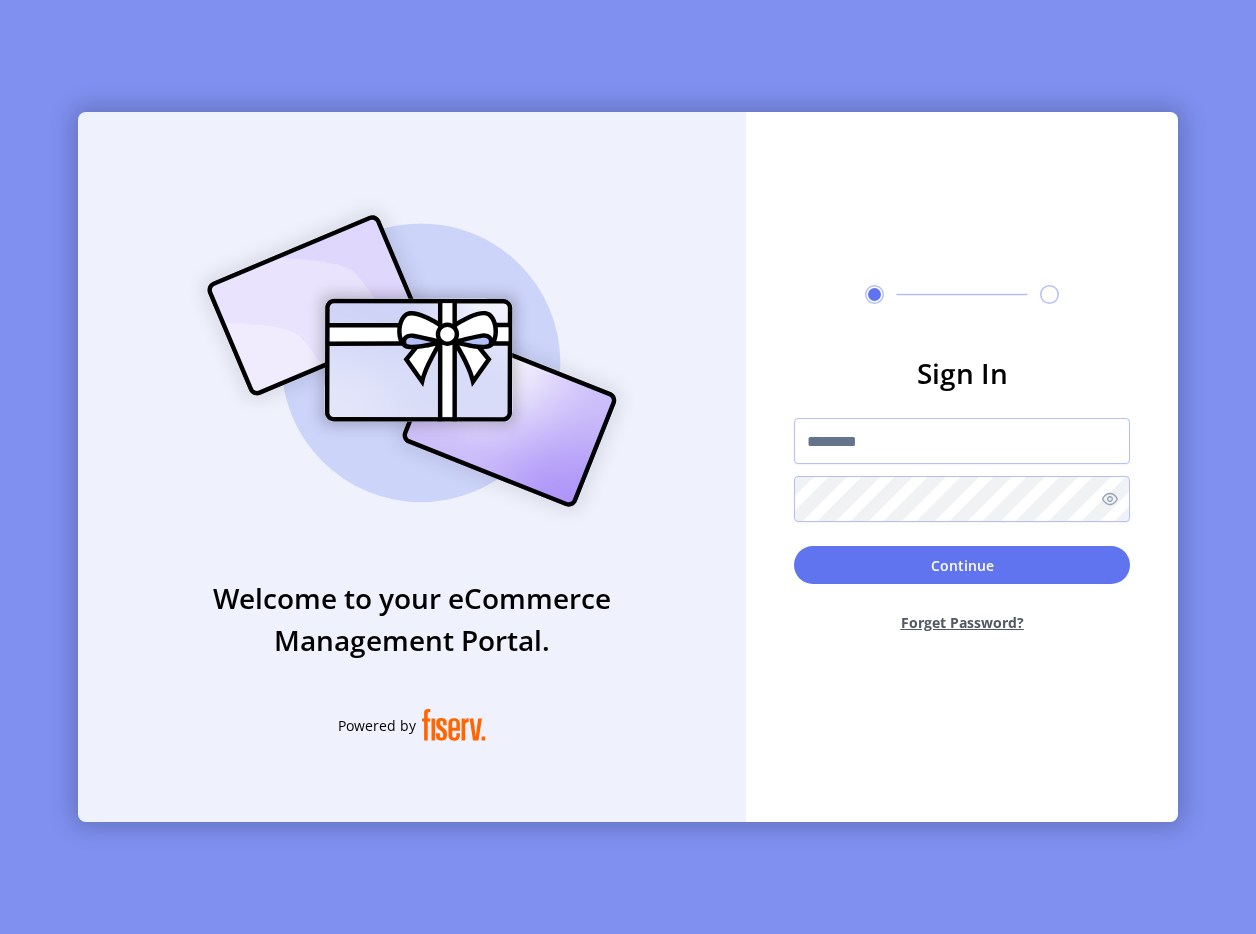 click 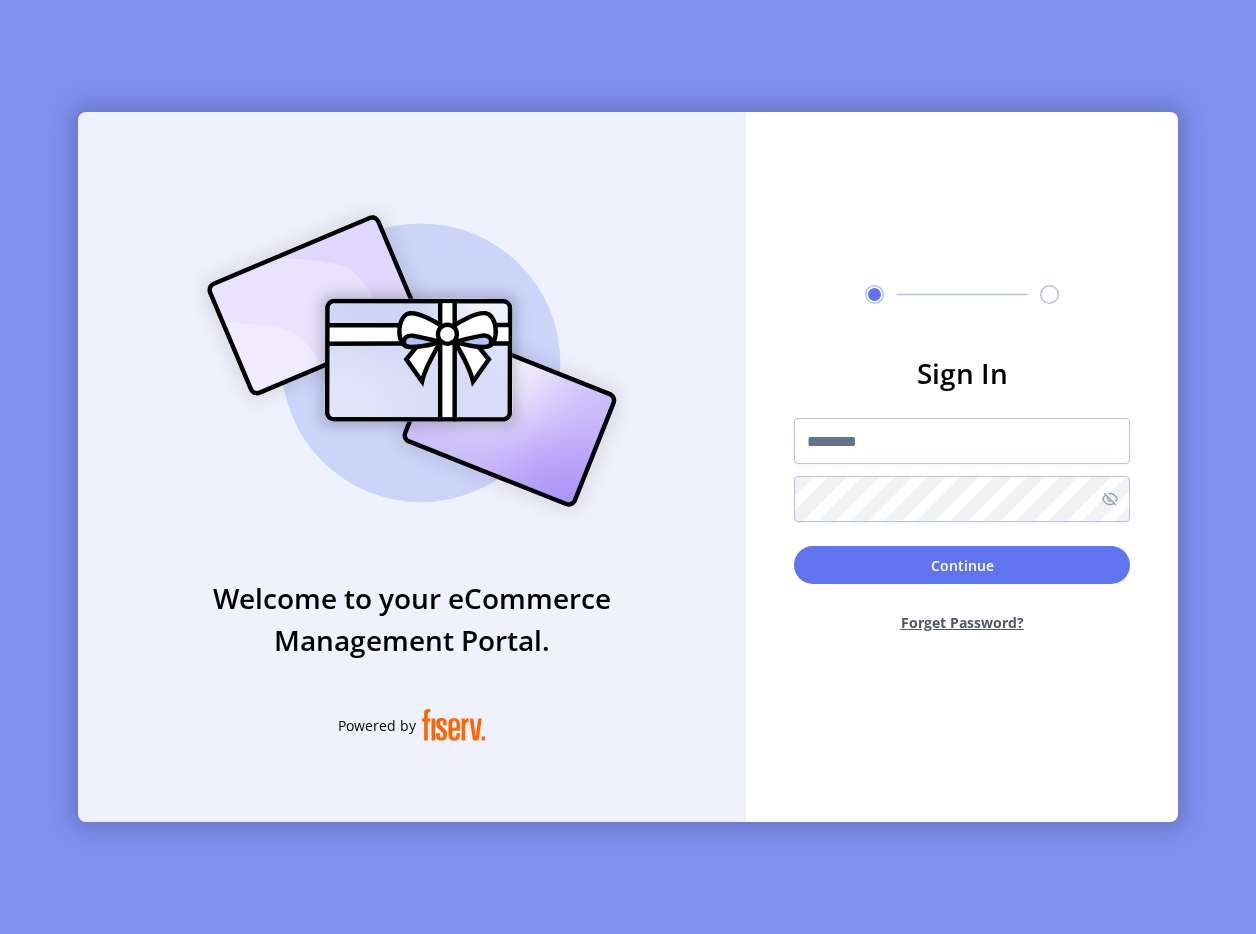 click 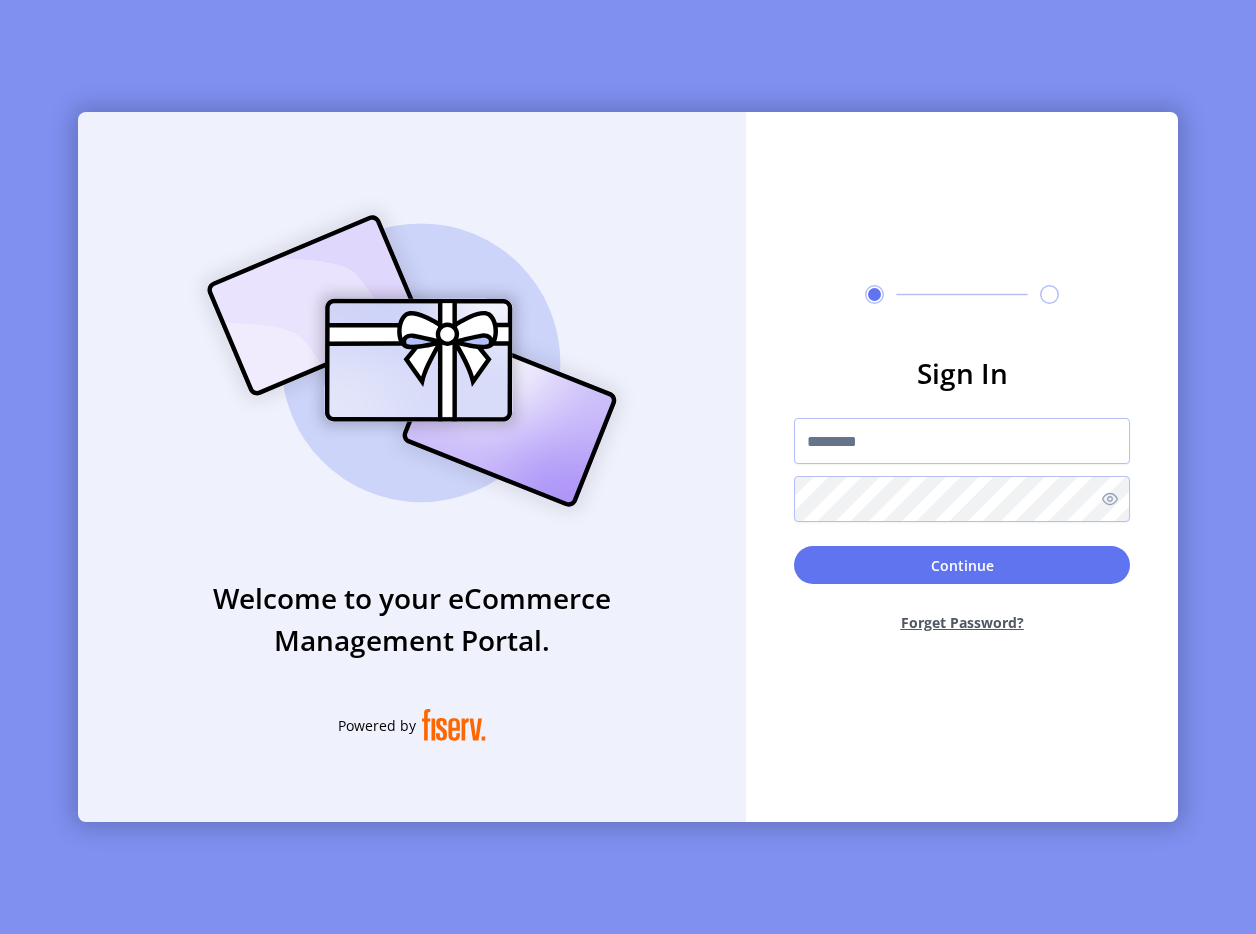click 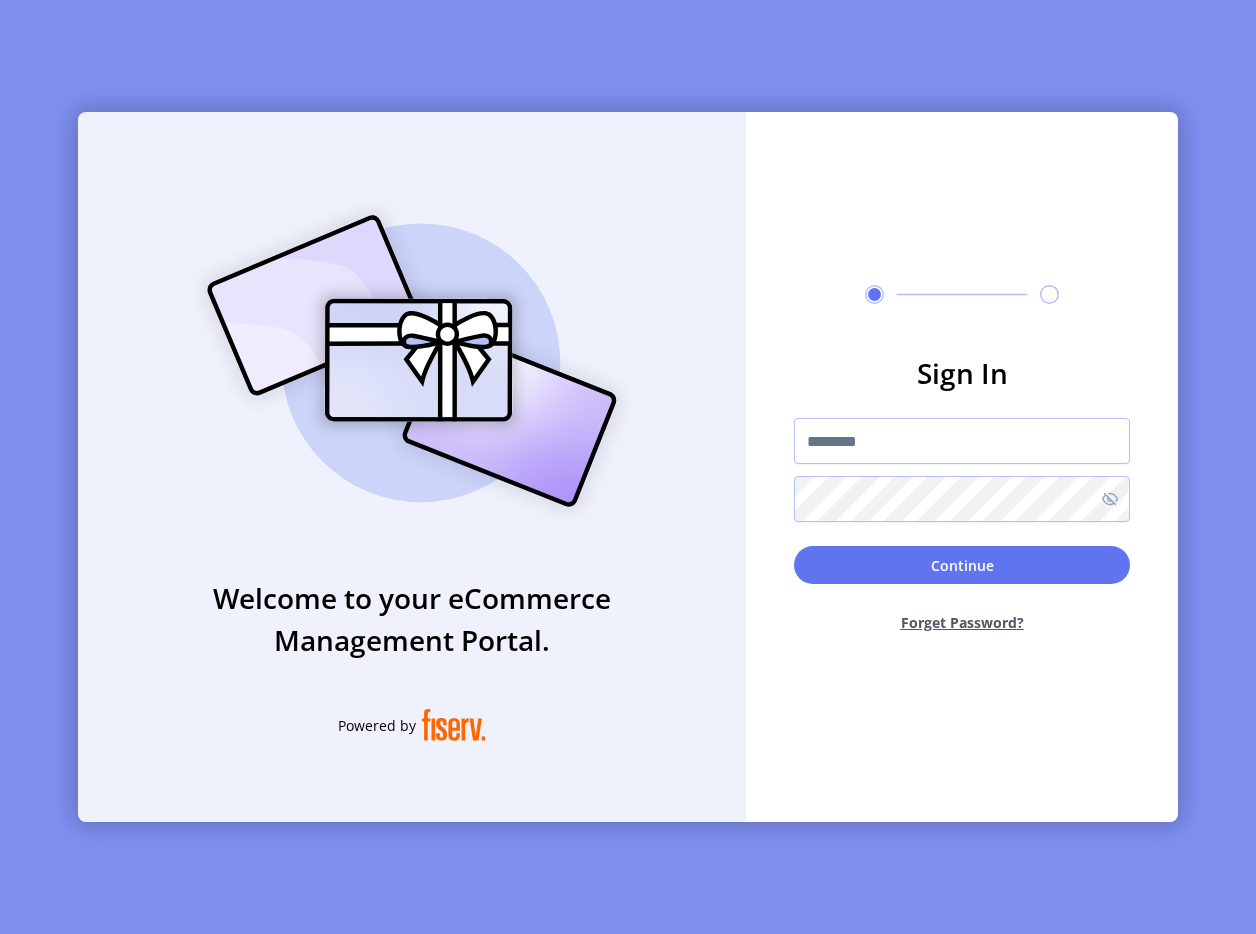 click 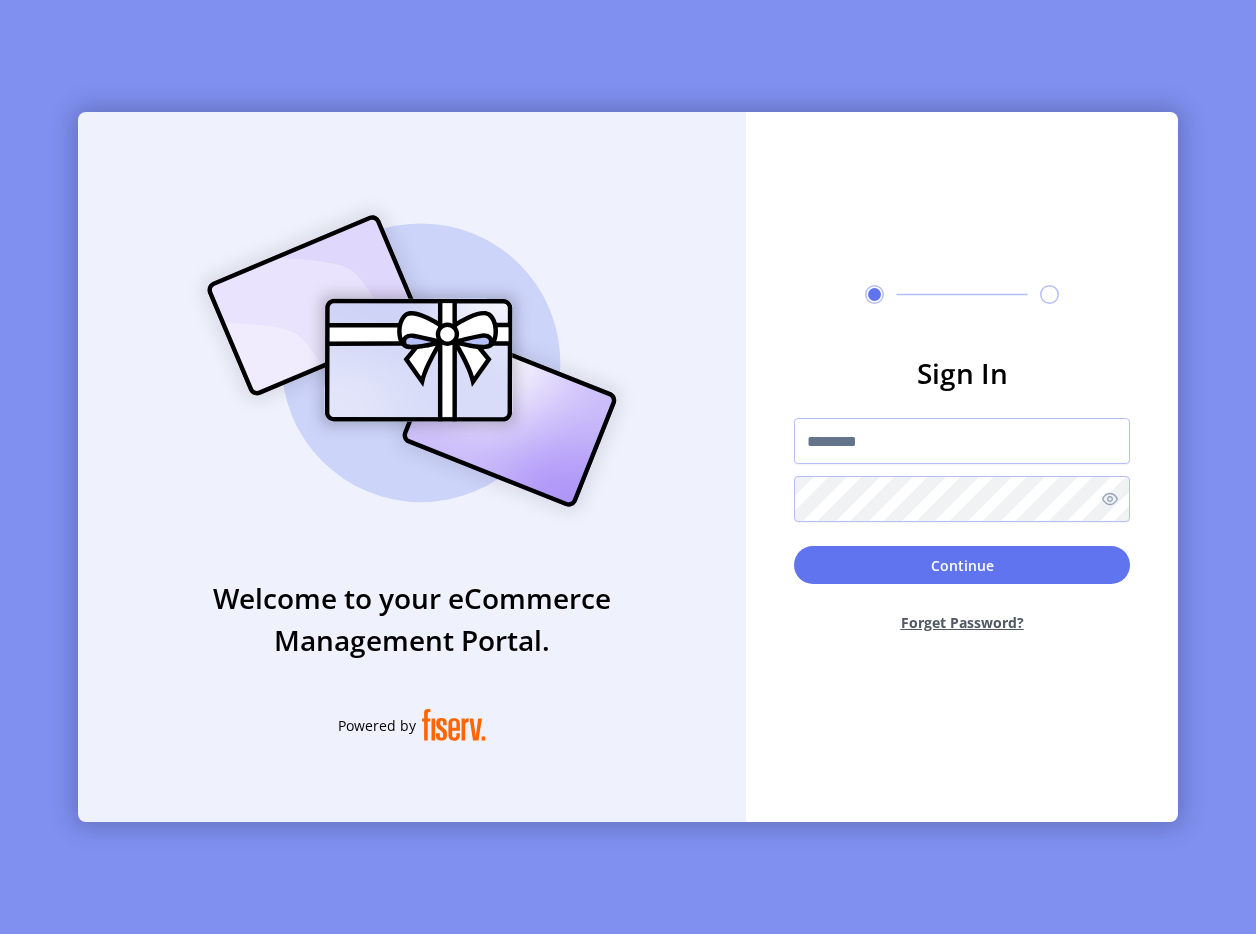 click 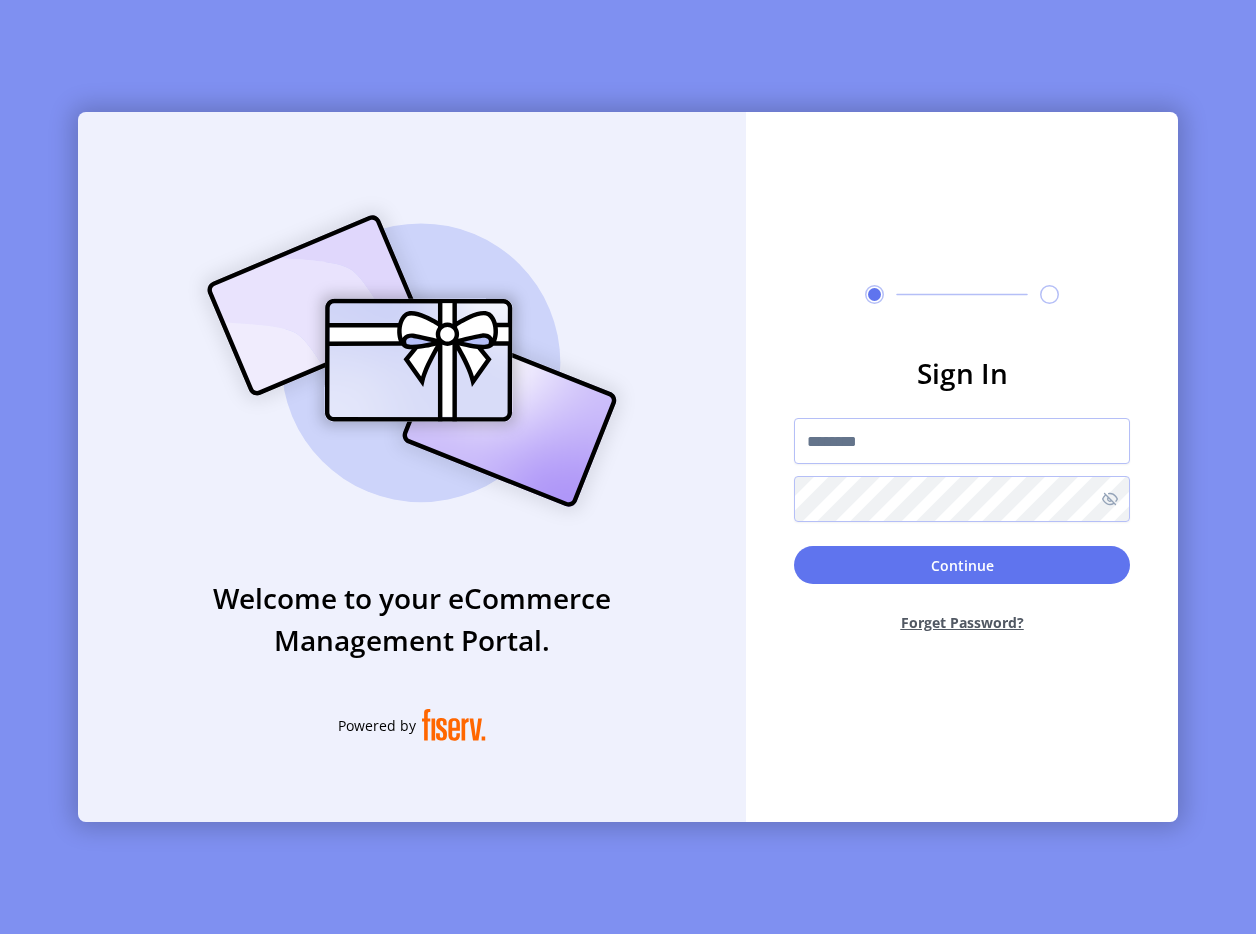 click 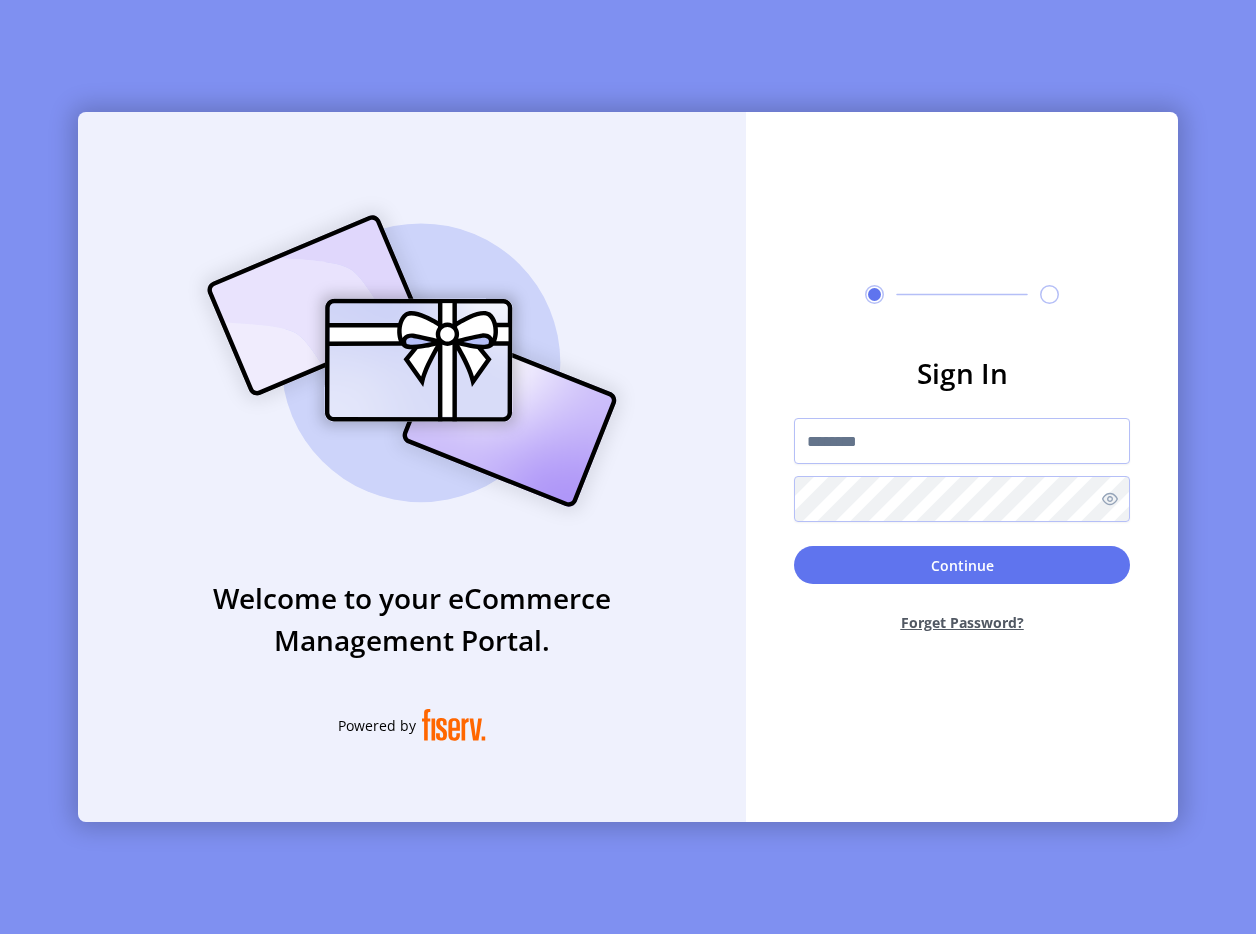 click 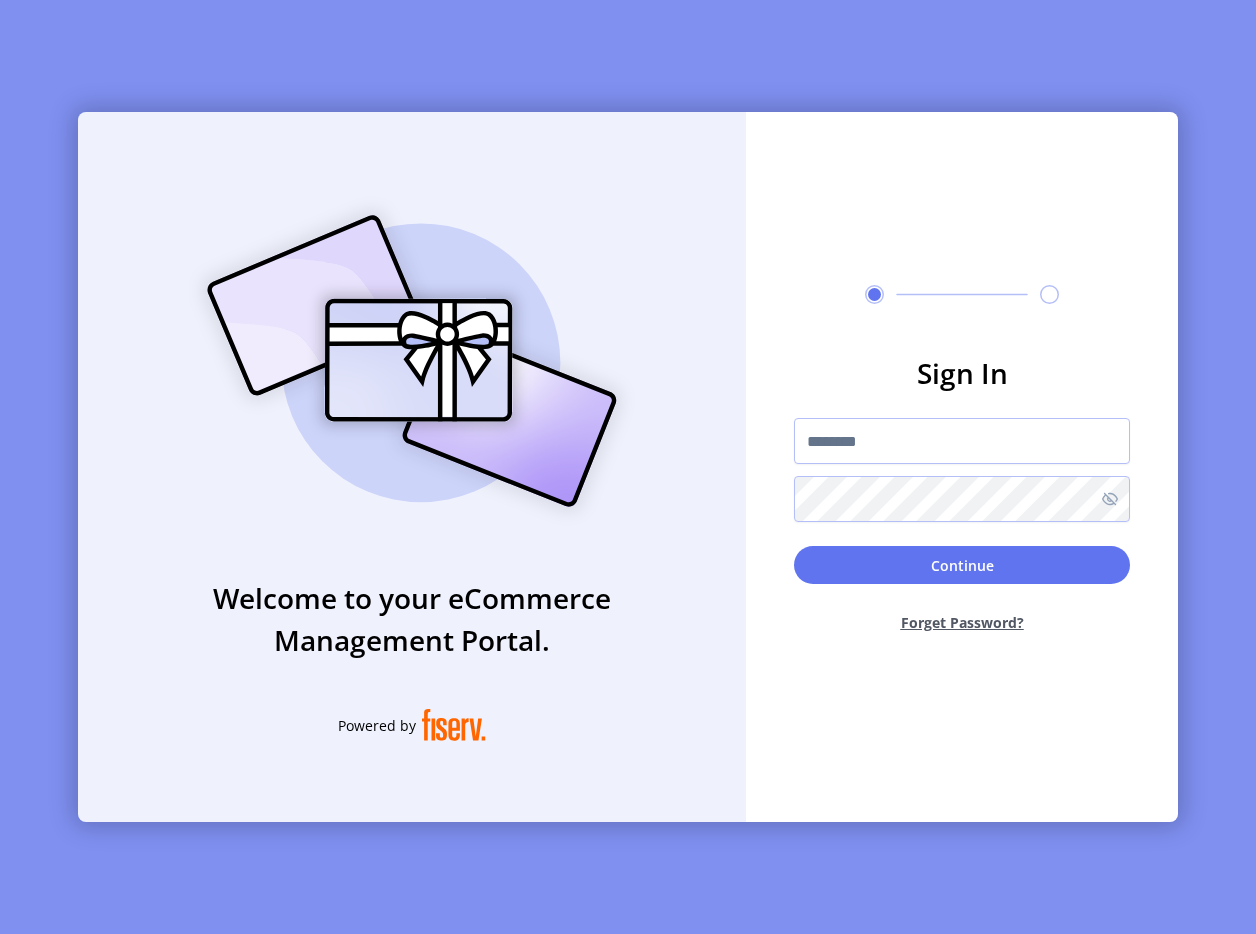 click 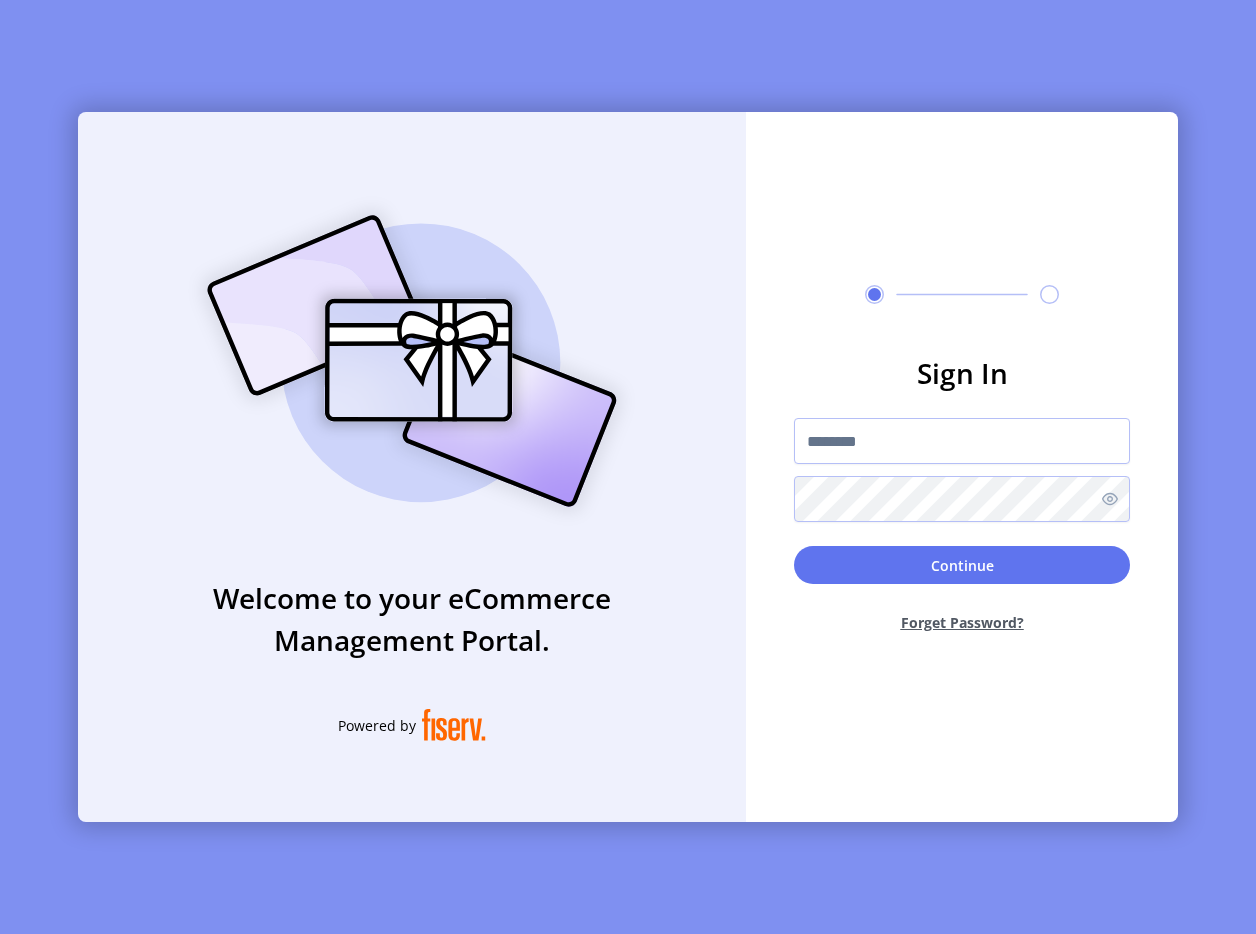 click 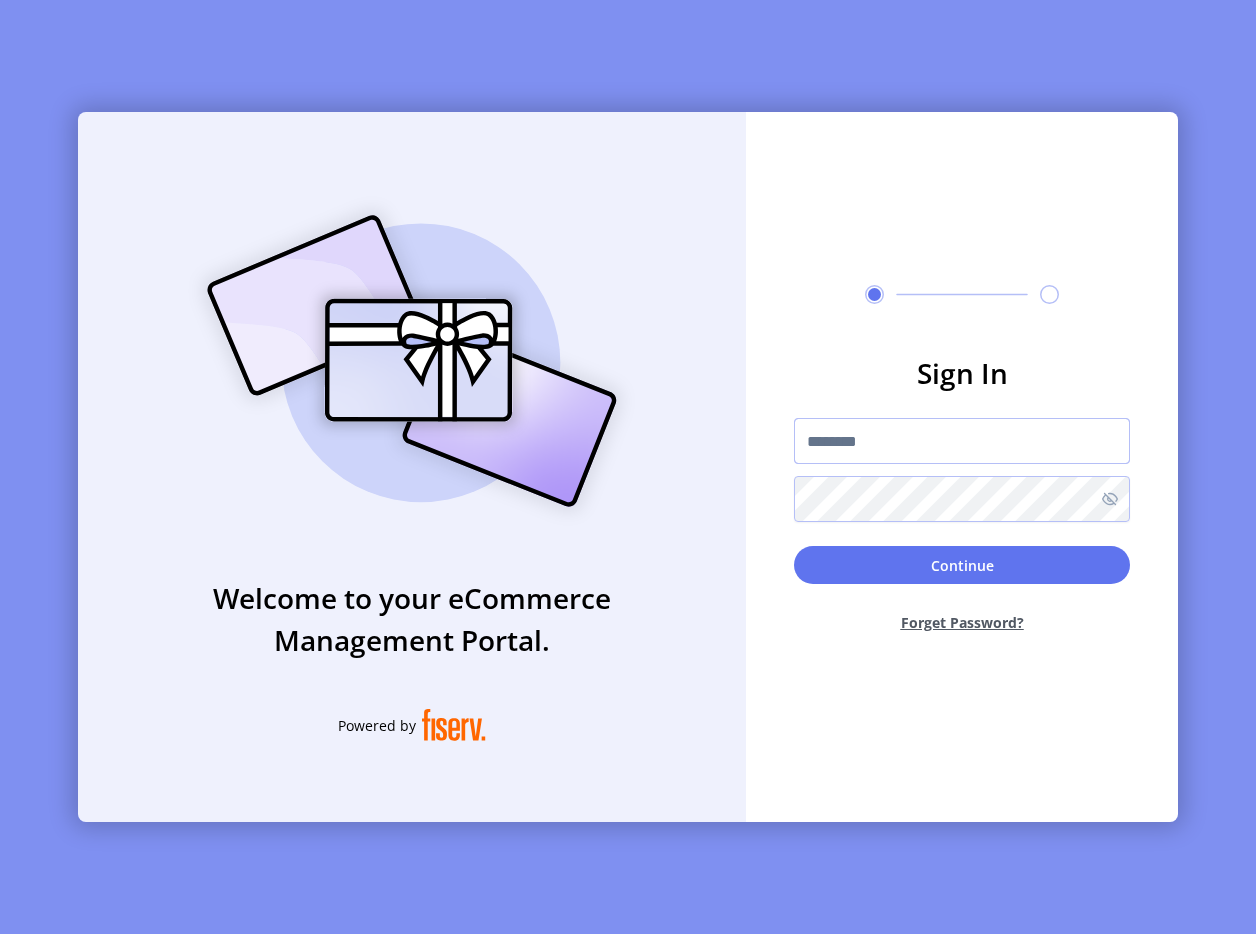 click at bounding box center [962, 441] 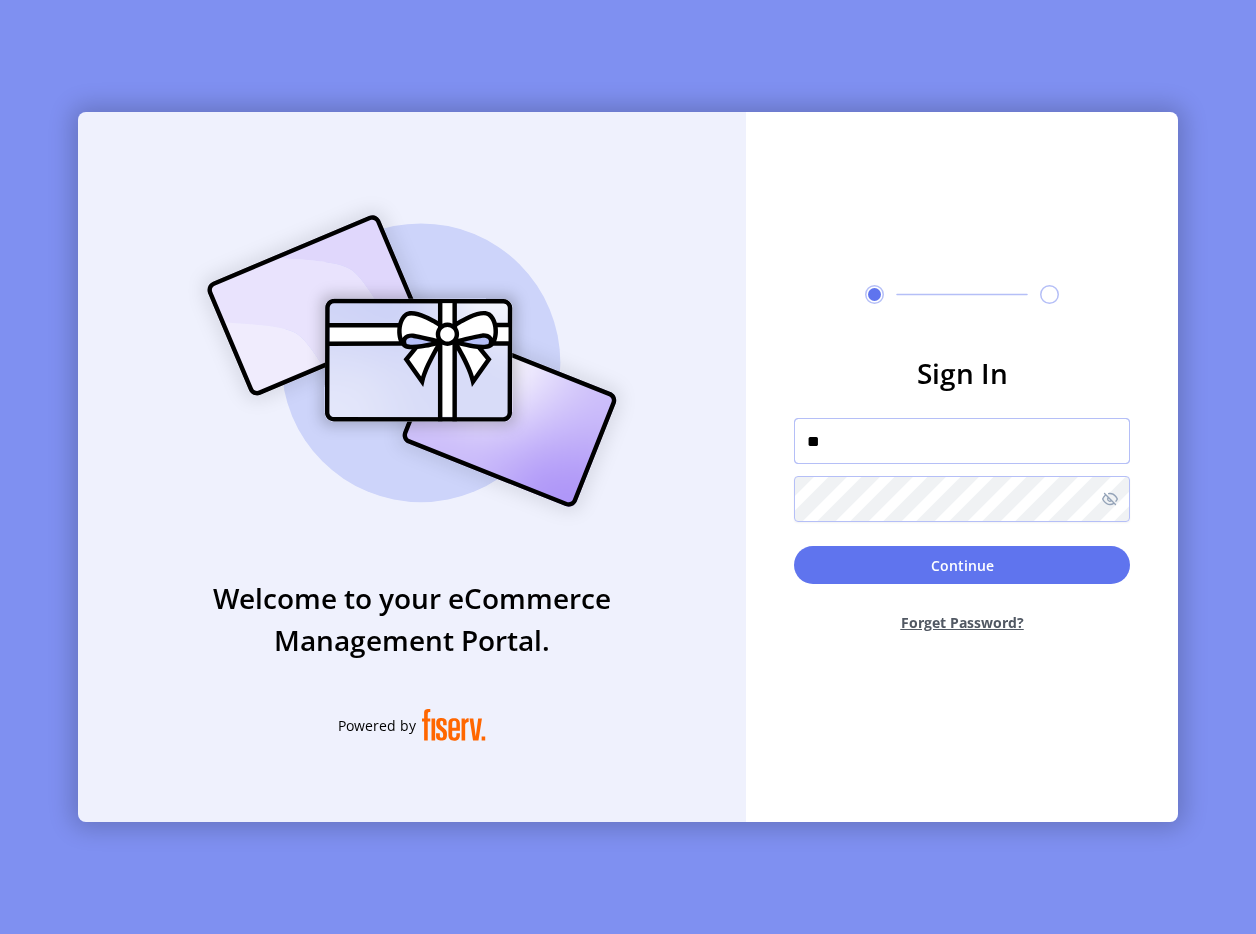 type on "**********" 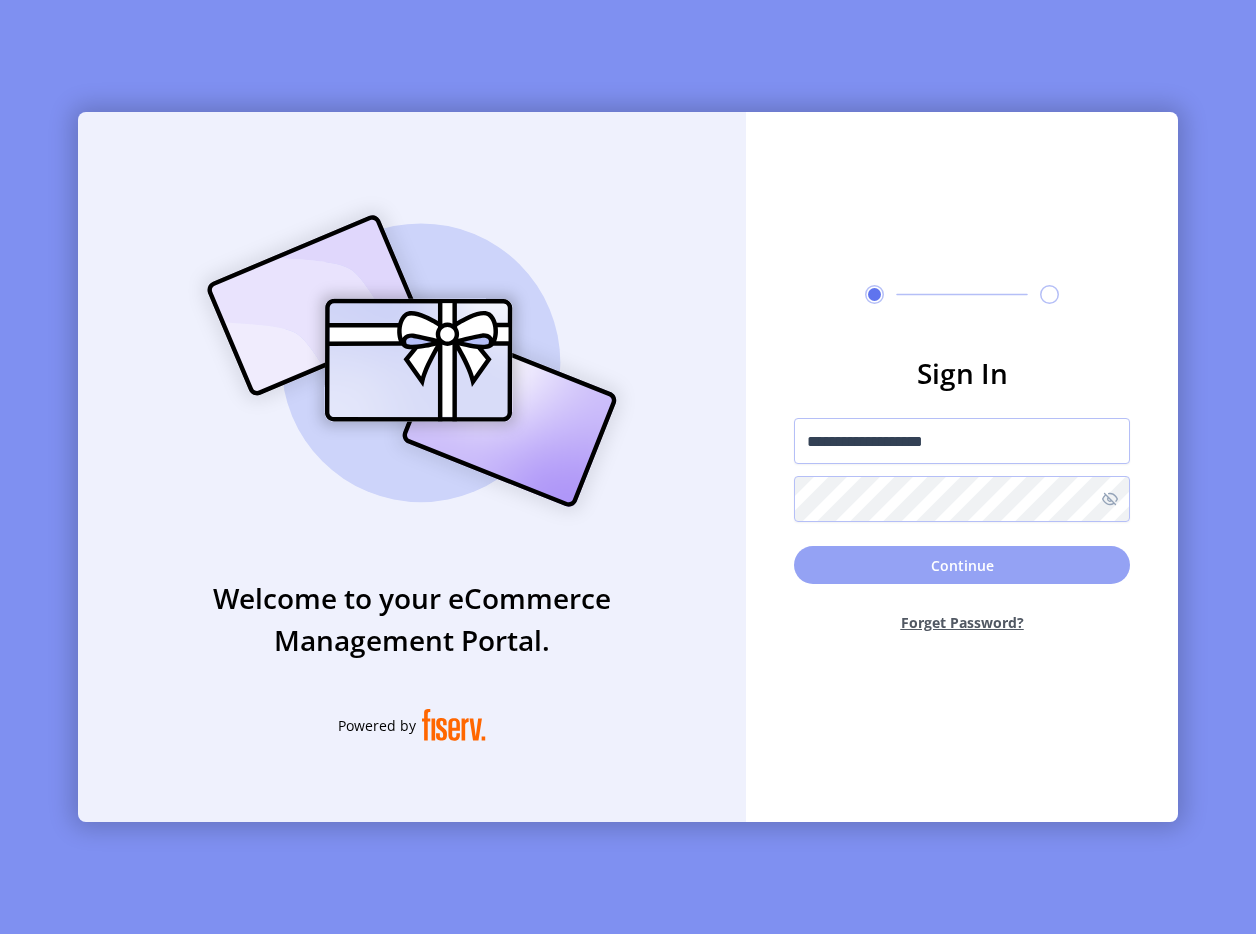 click on "Continue" 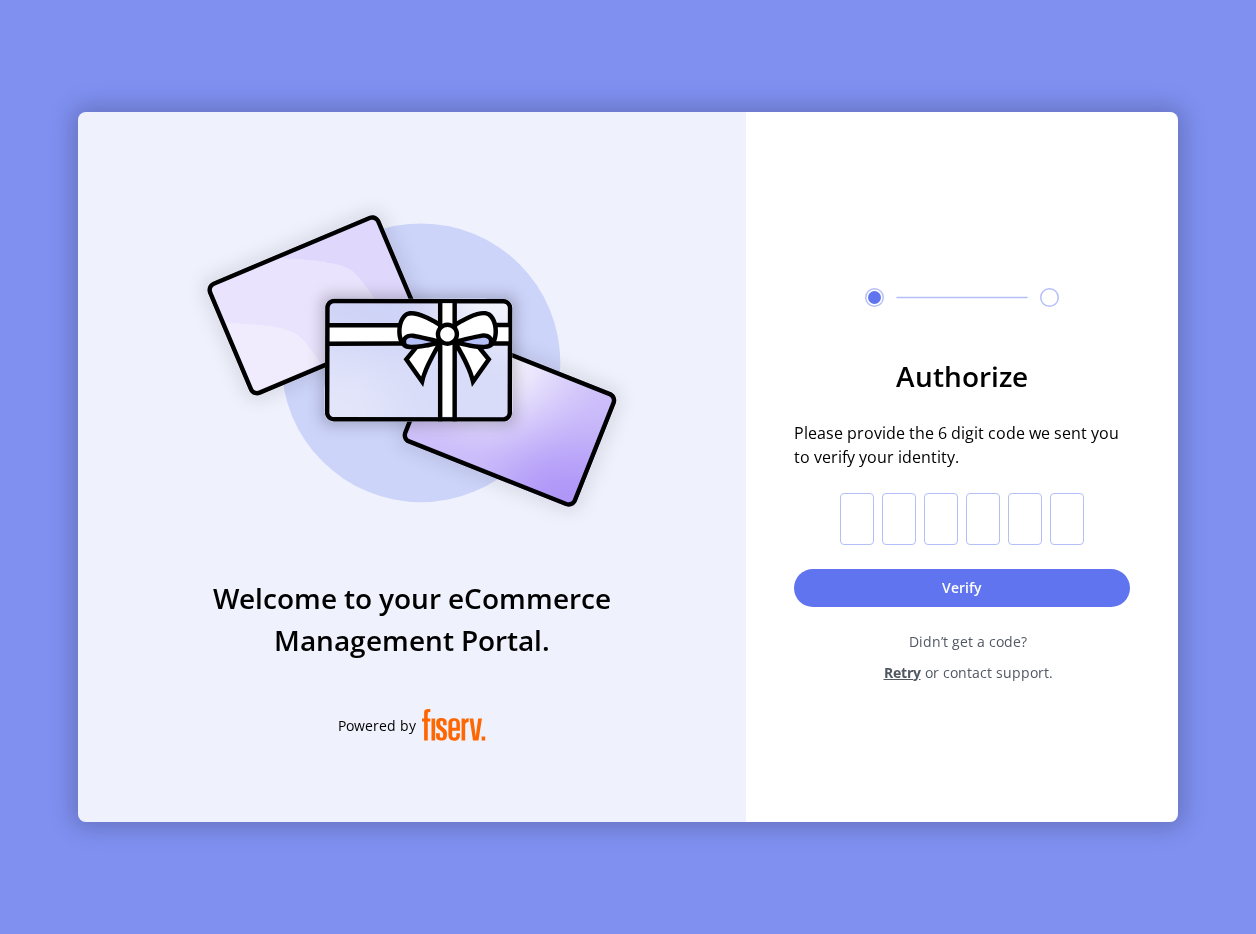 click on "Retry" 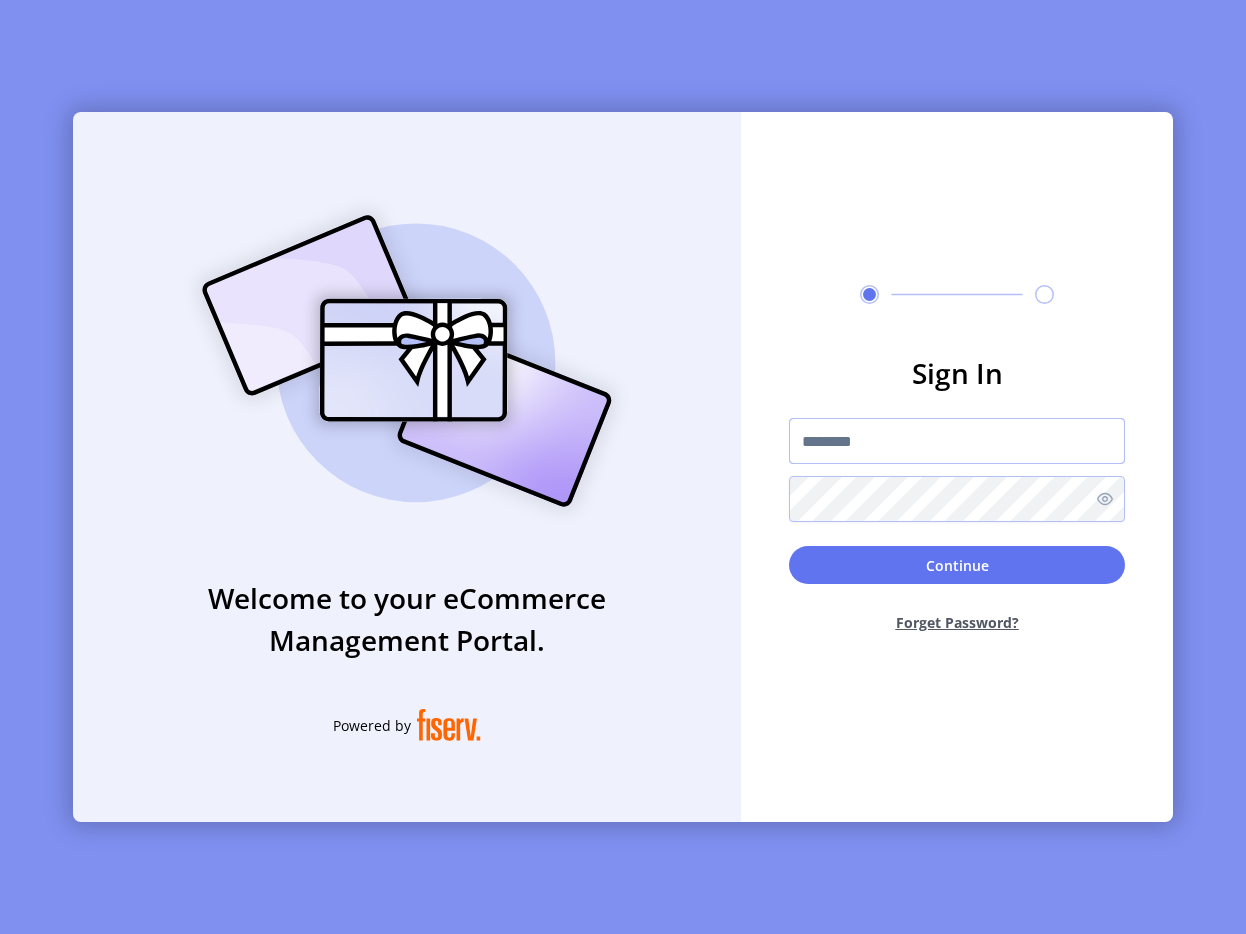 click at bounding box center [957, 441] 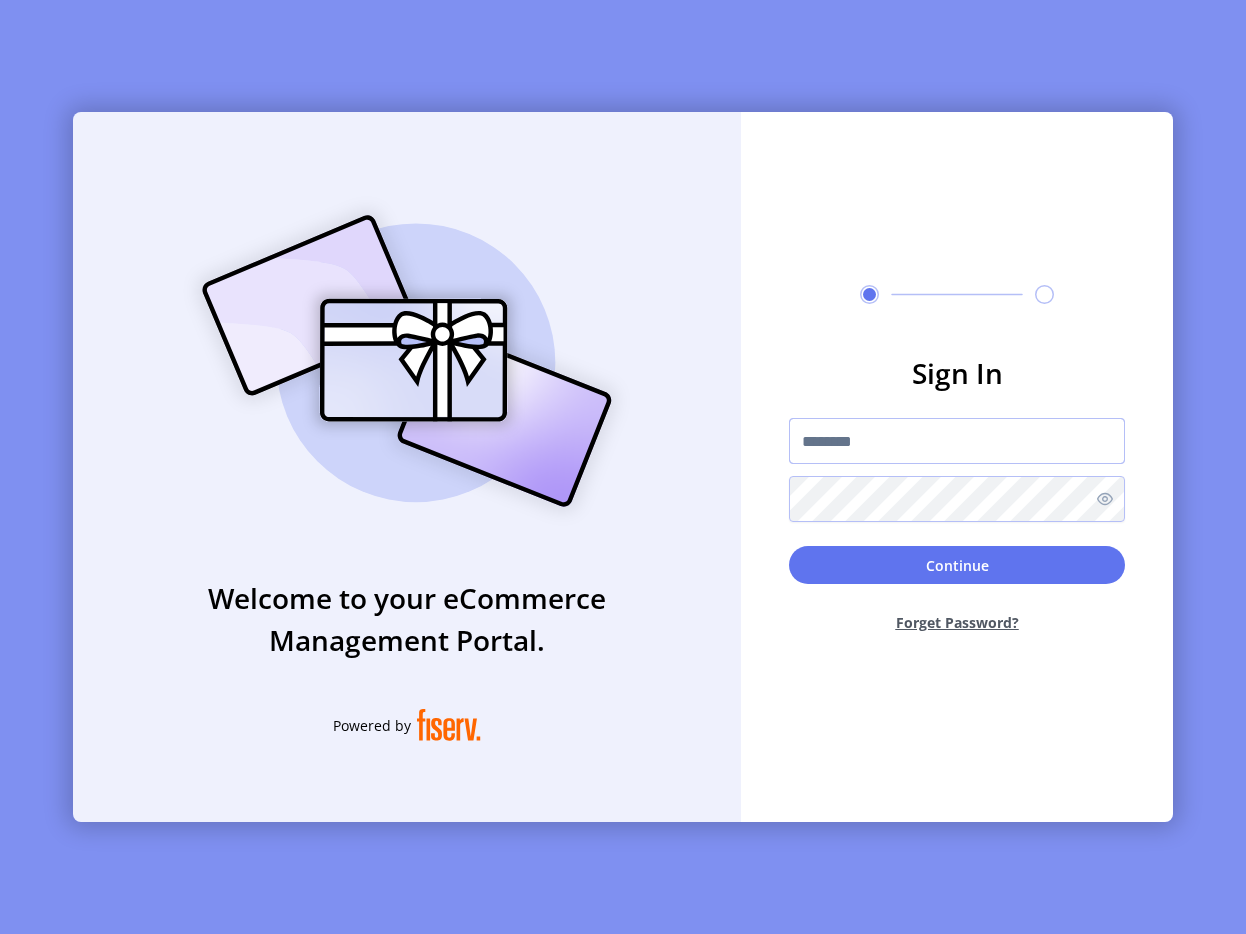 type on "**********" 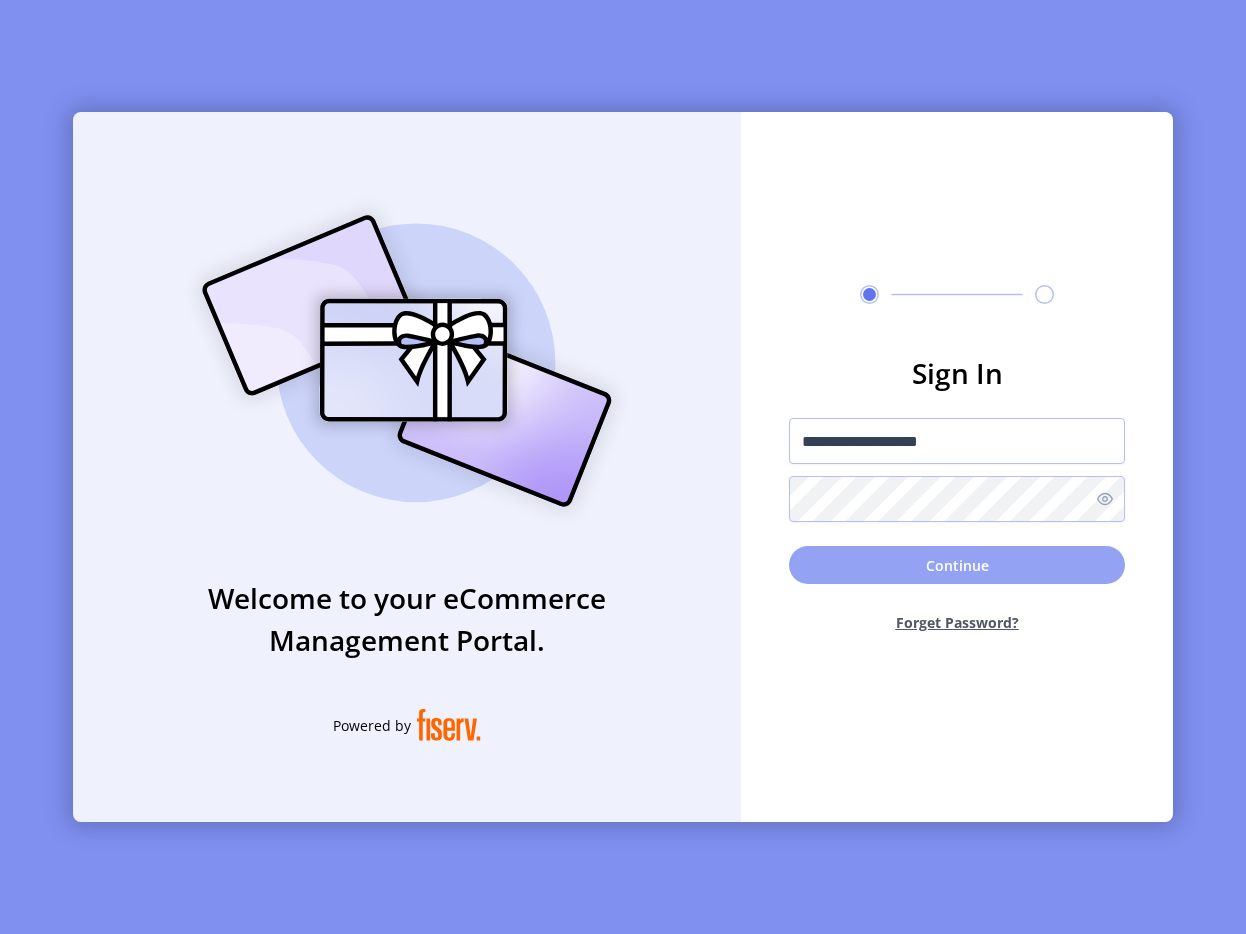 click on "Continue" 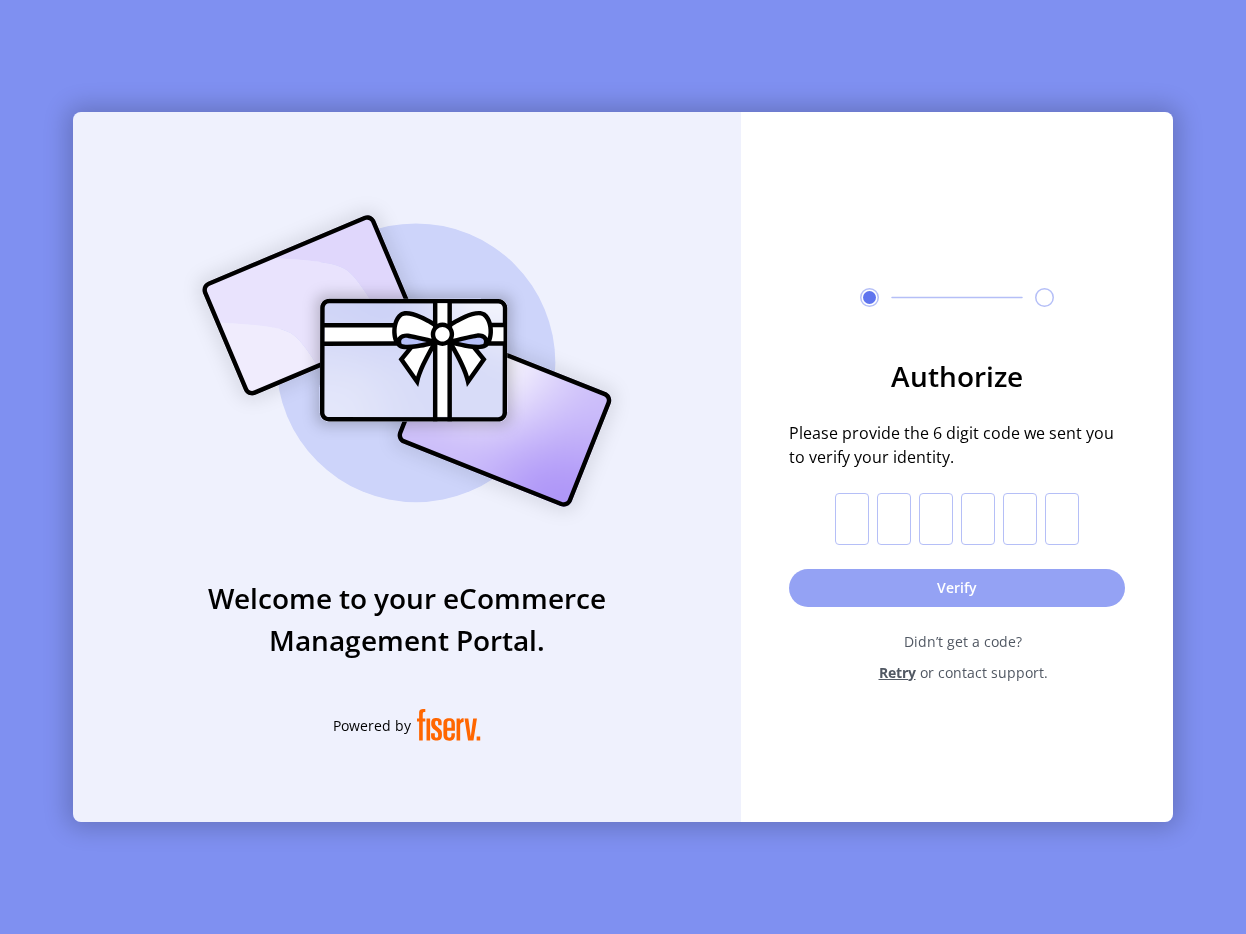 click on "Verify" 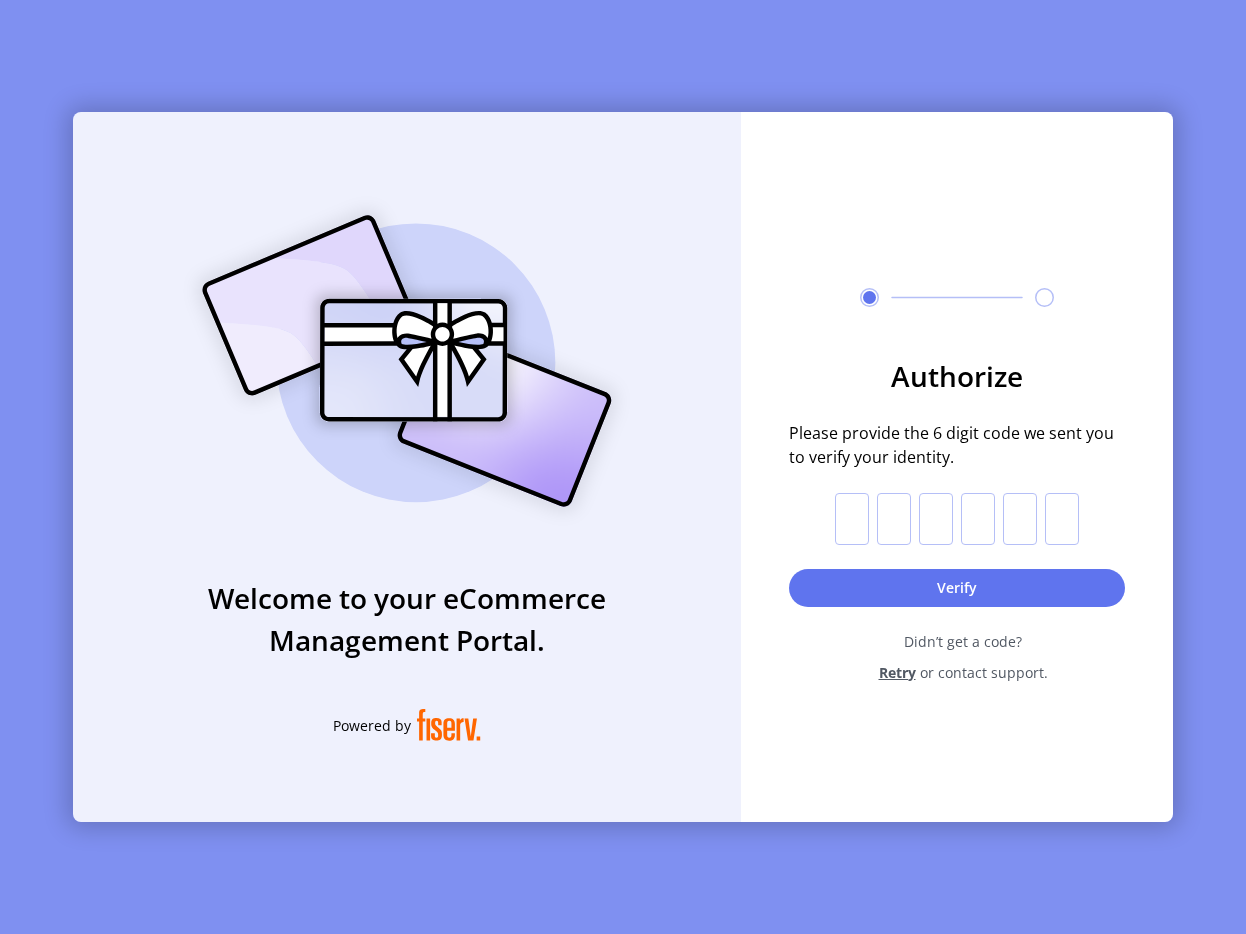 click 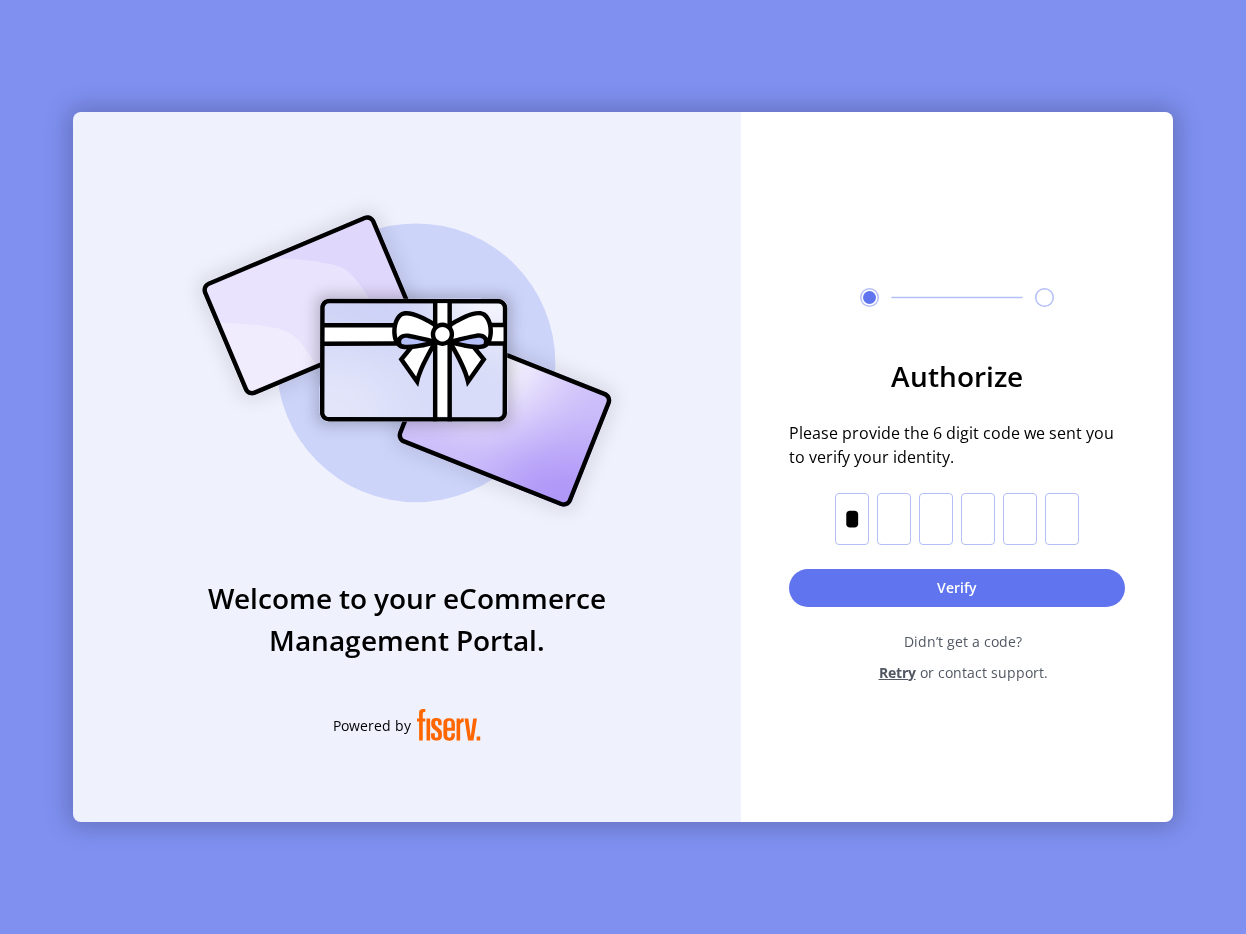 type on "*" 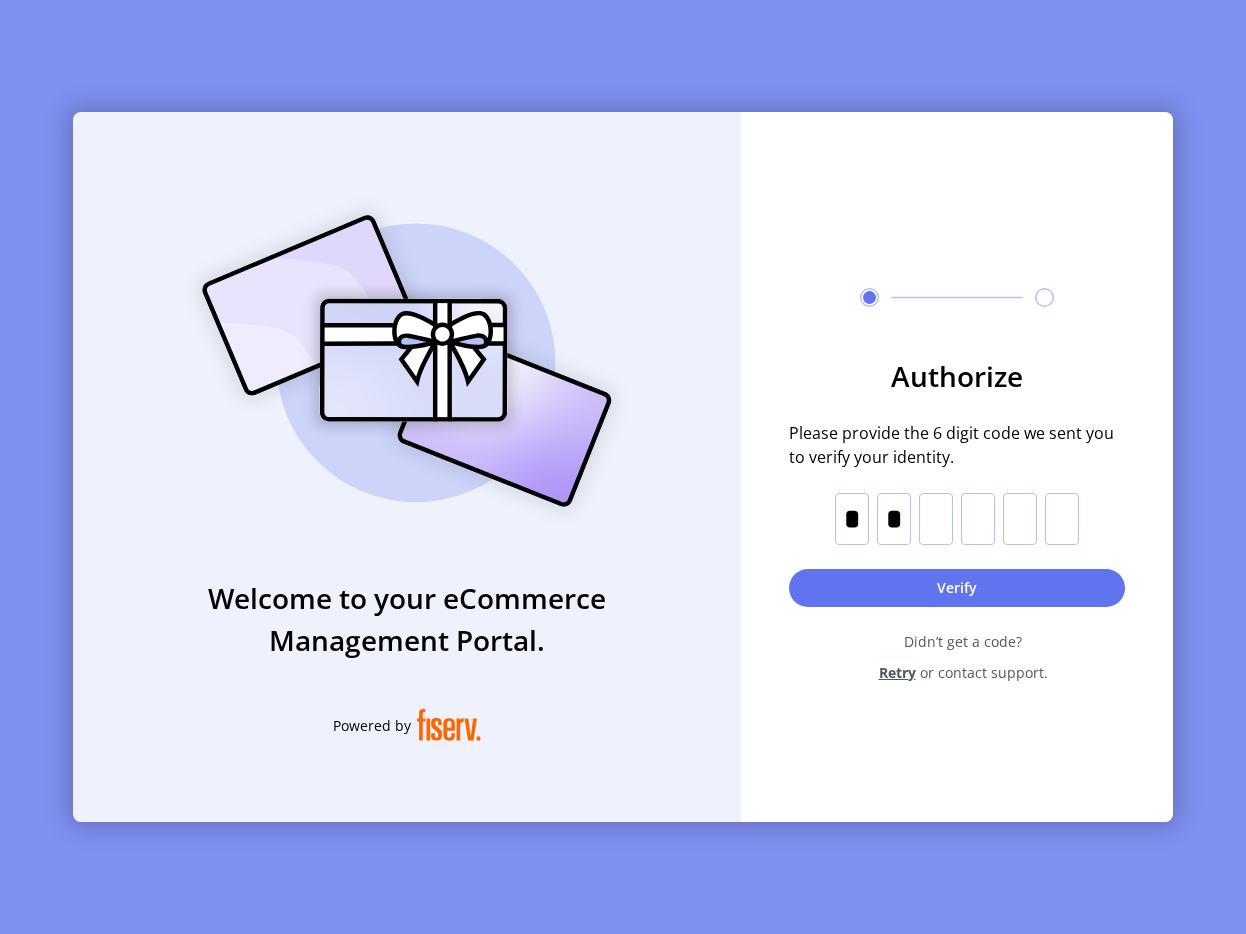 type on "*" 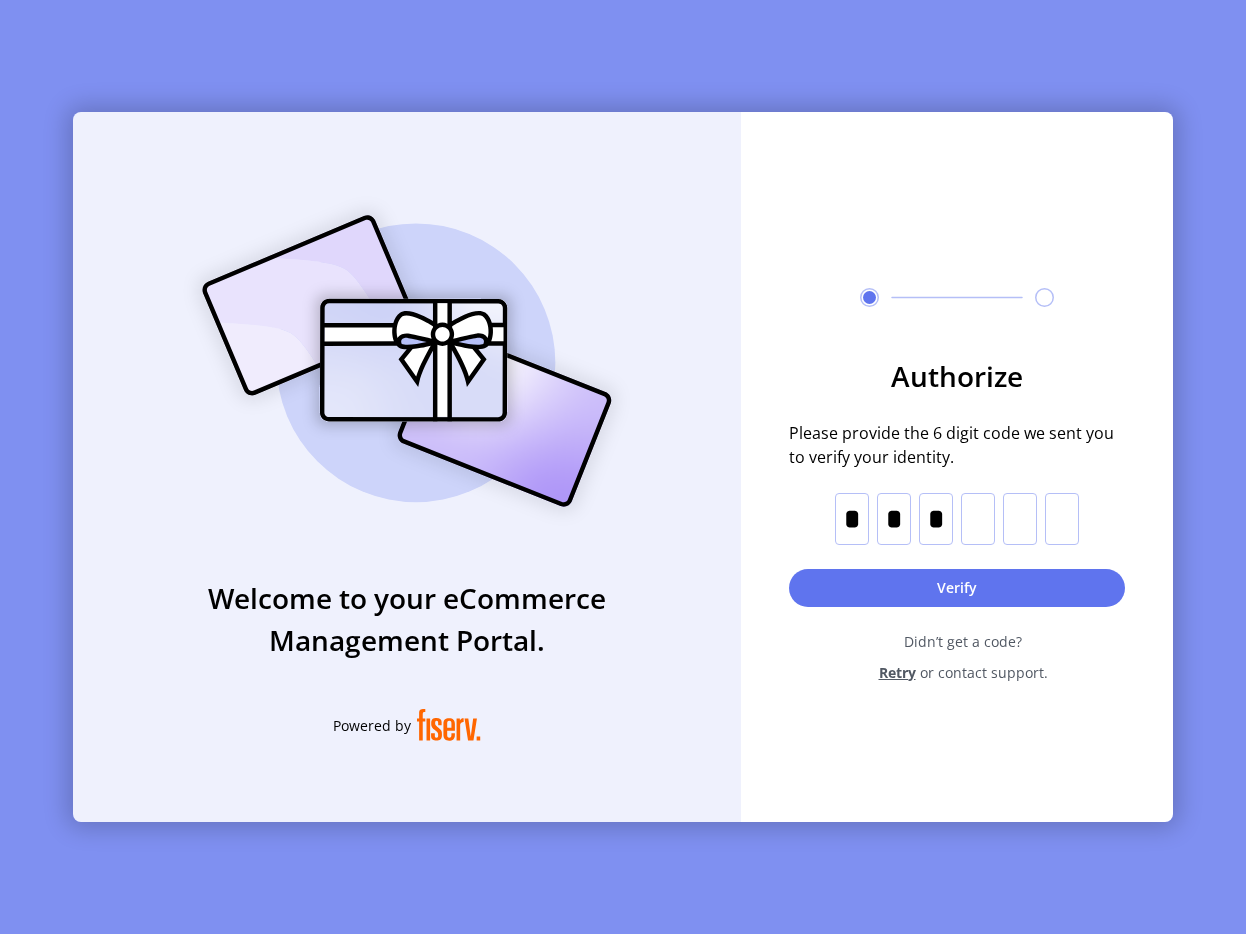 type on "*" 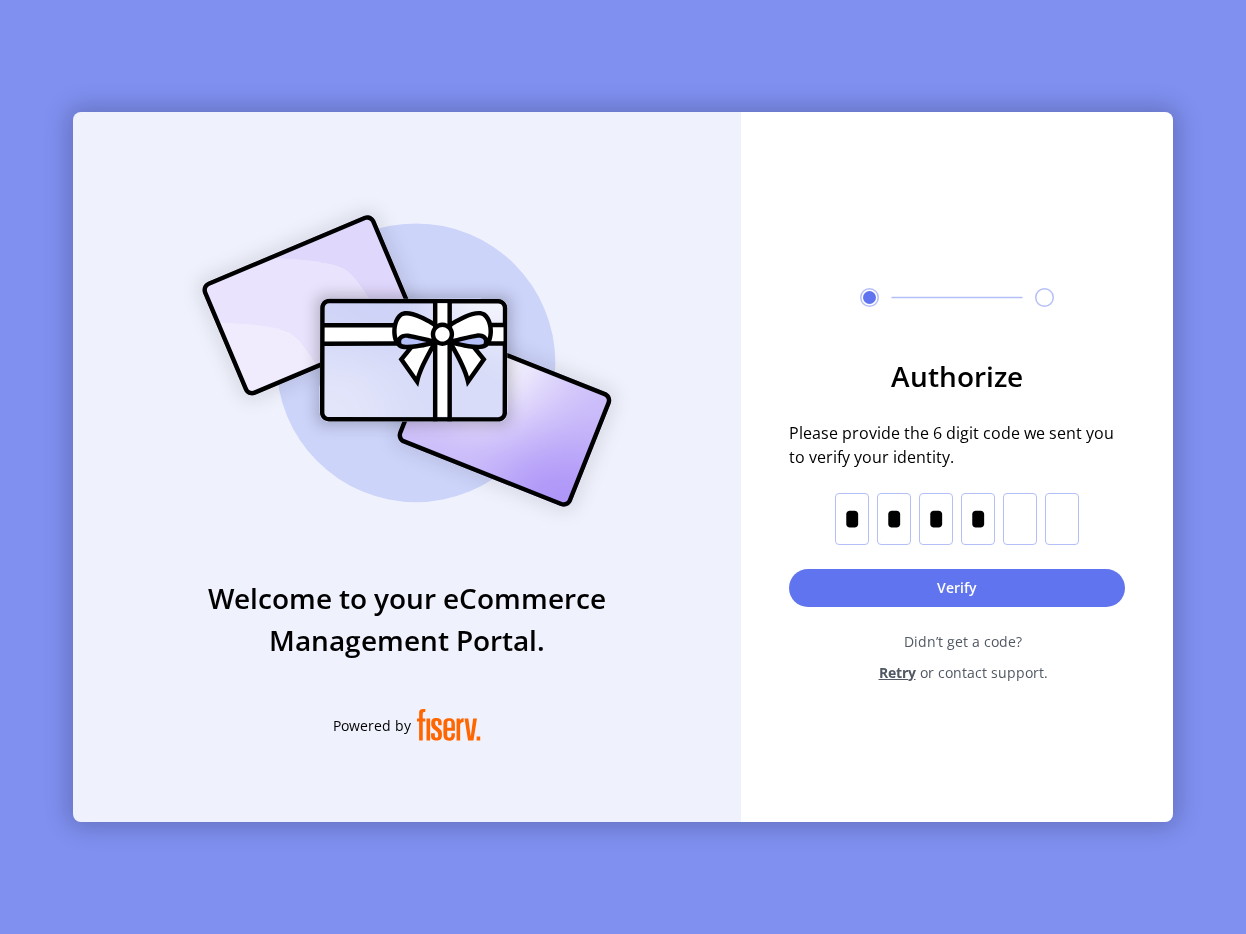 type on "*" 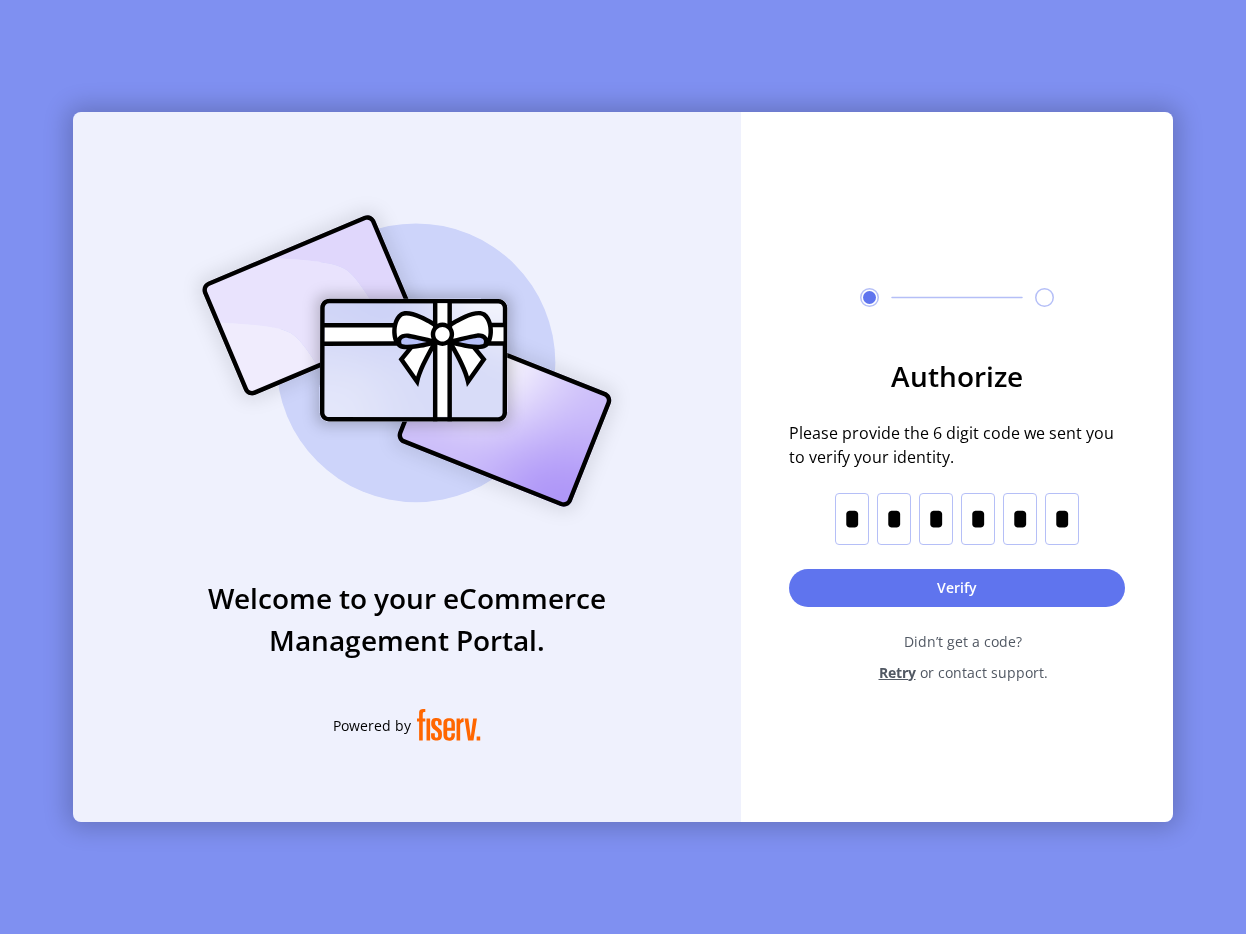 type on "*" 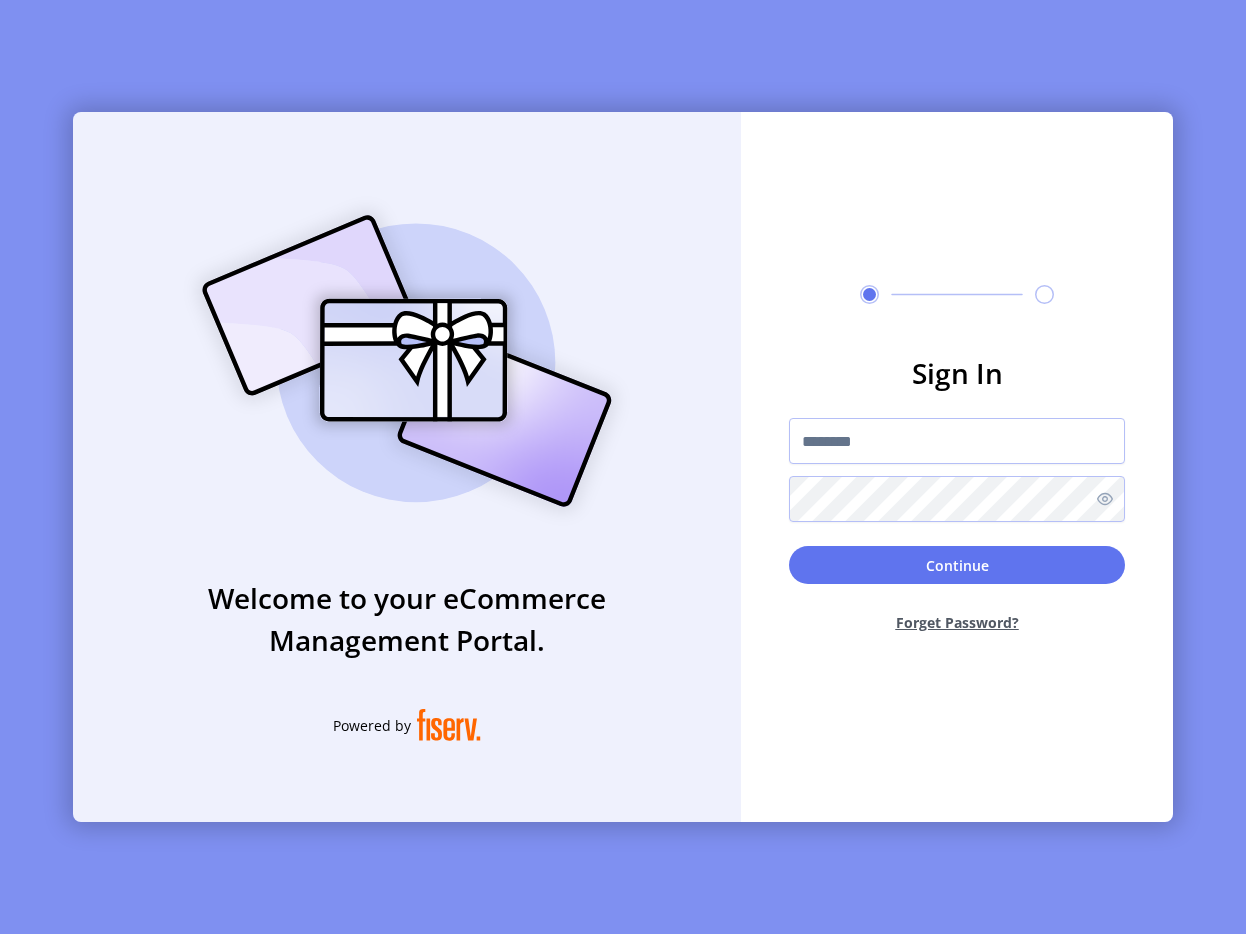 click 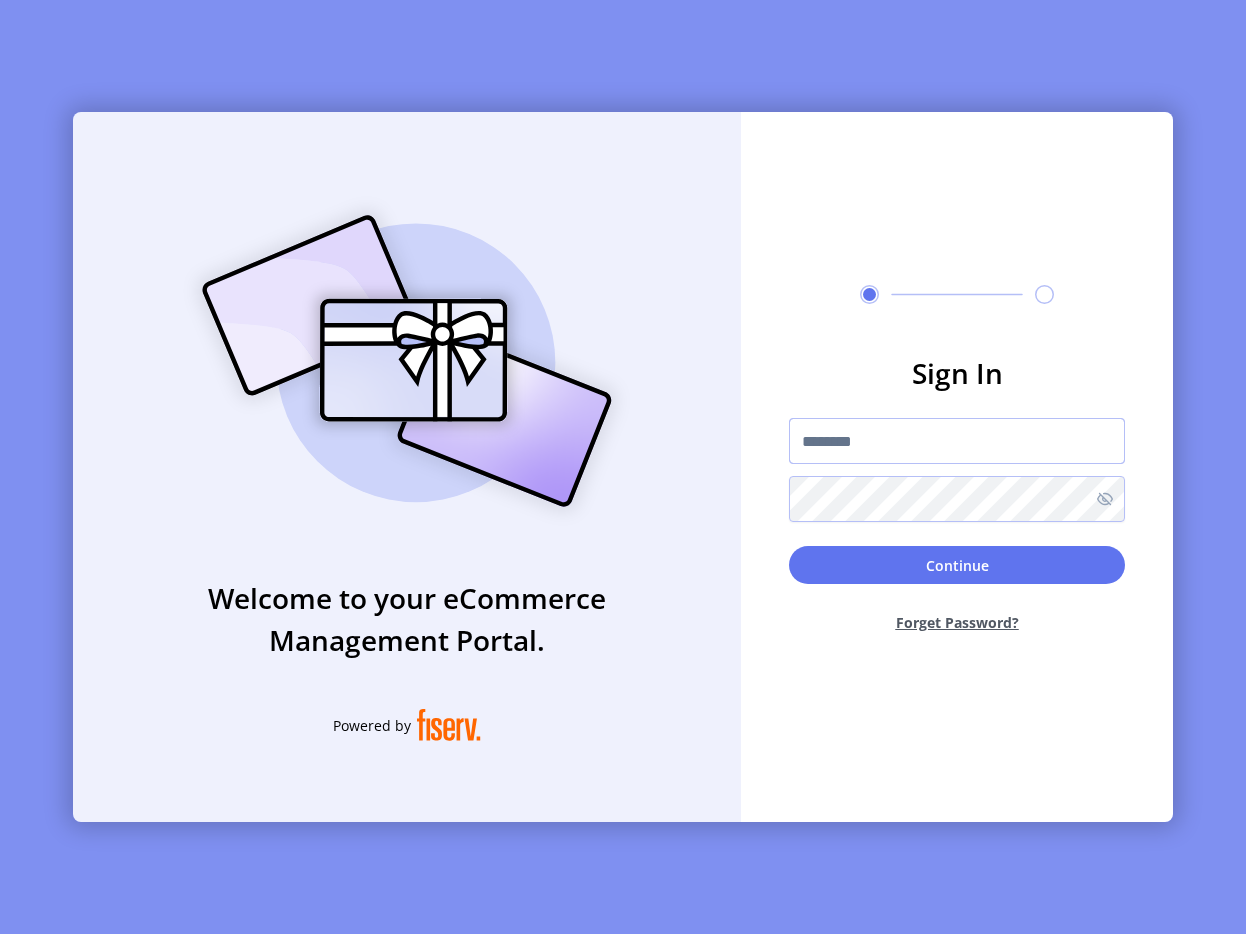 type on "**********" 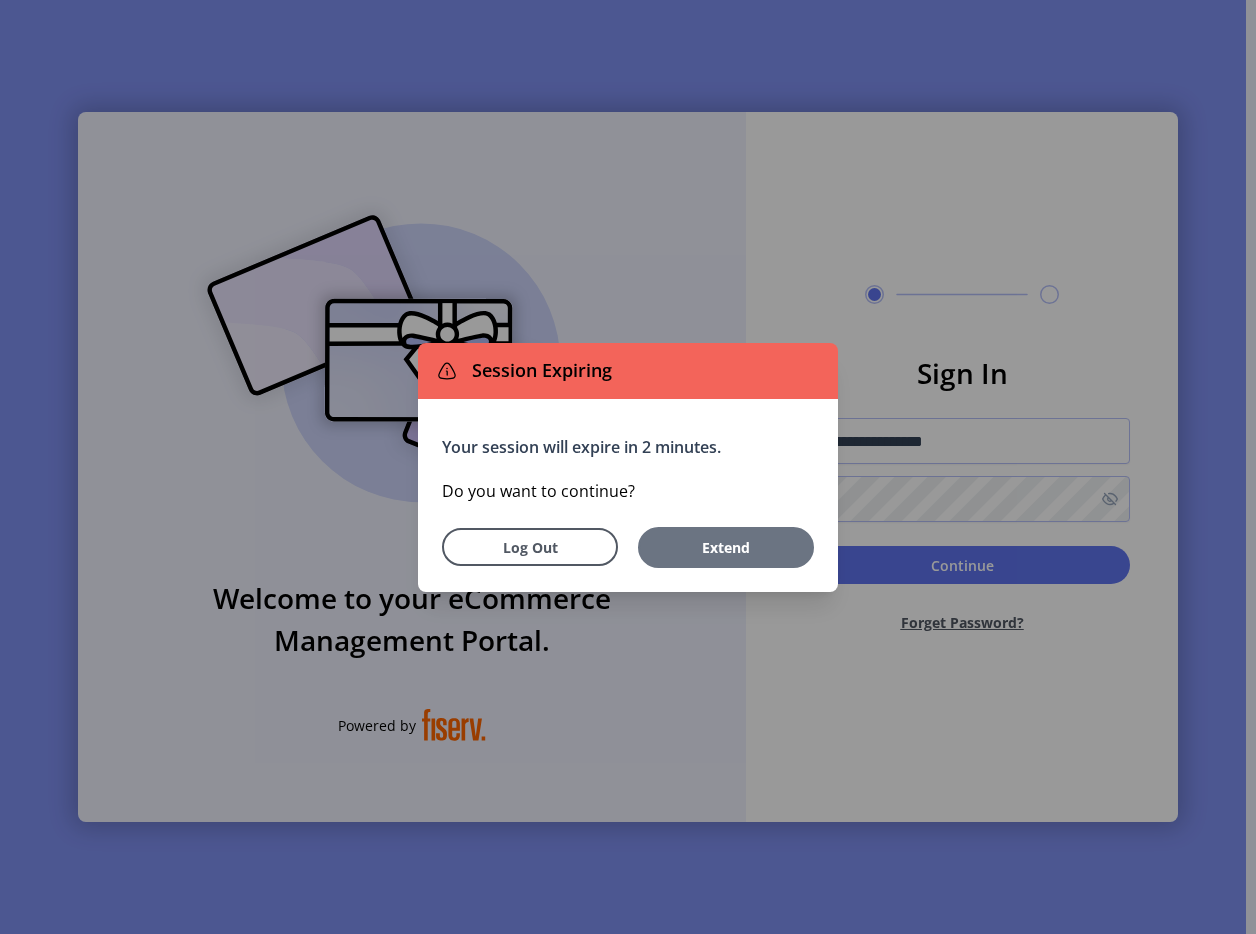 click on "Extend" at bounding box center [726, 547] 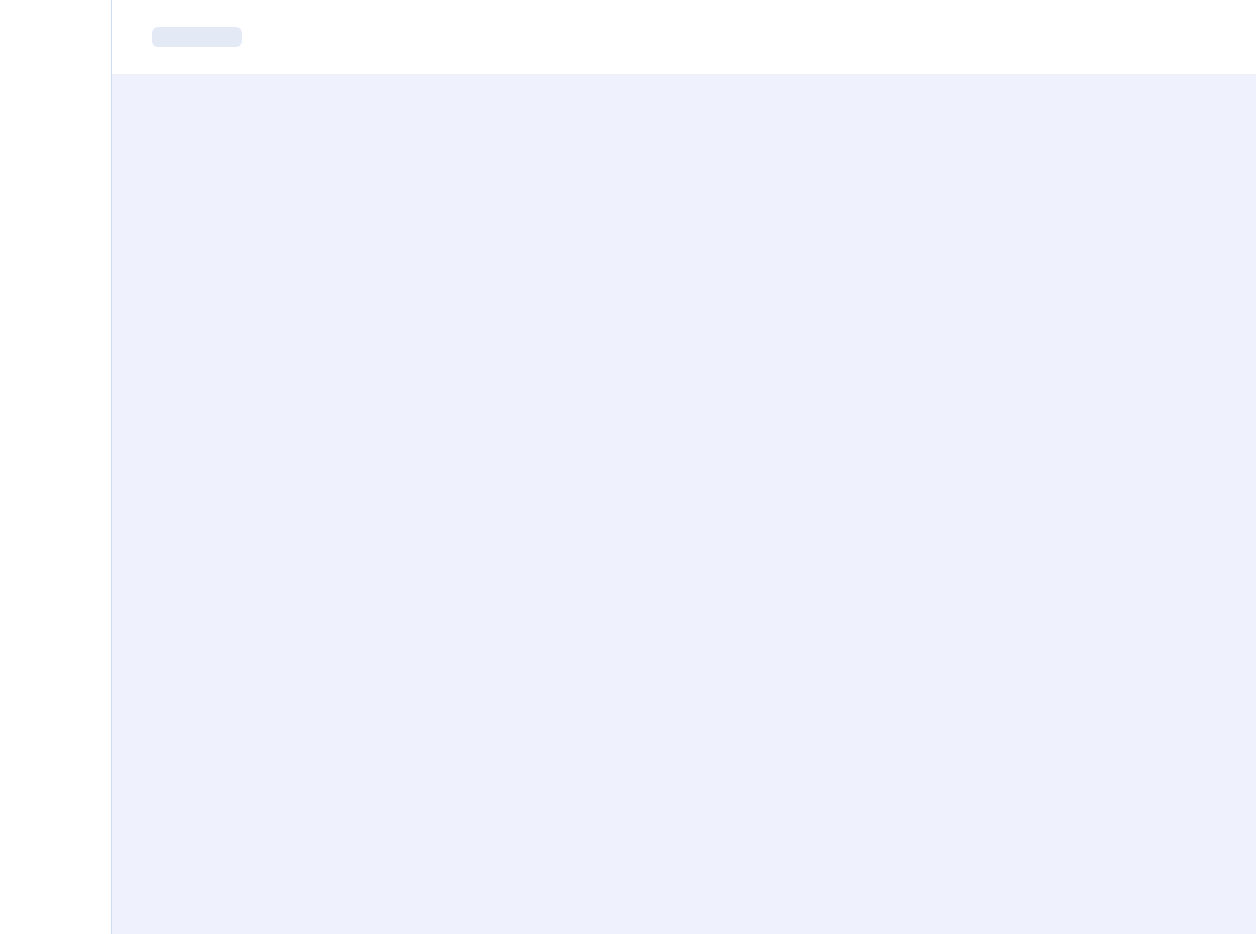 scroll, scrollTop: 0, scrollLeft: 0, axis: both 